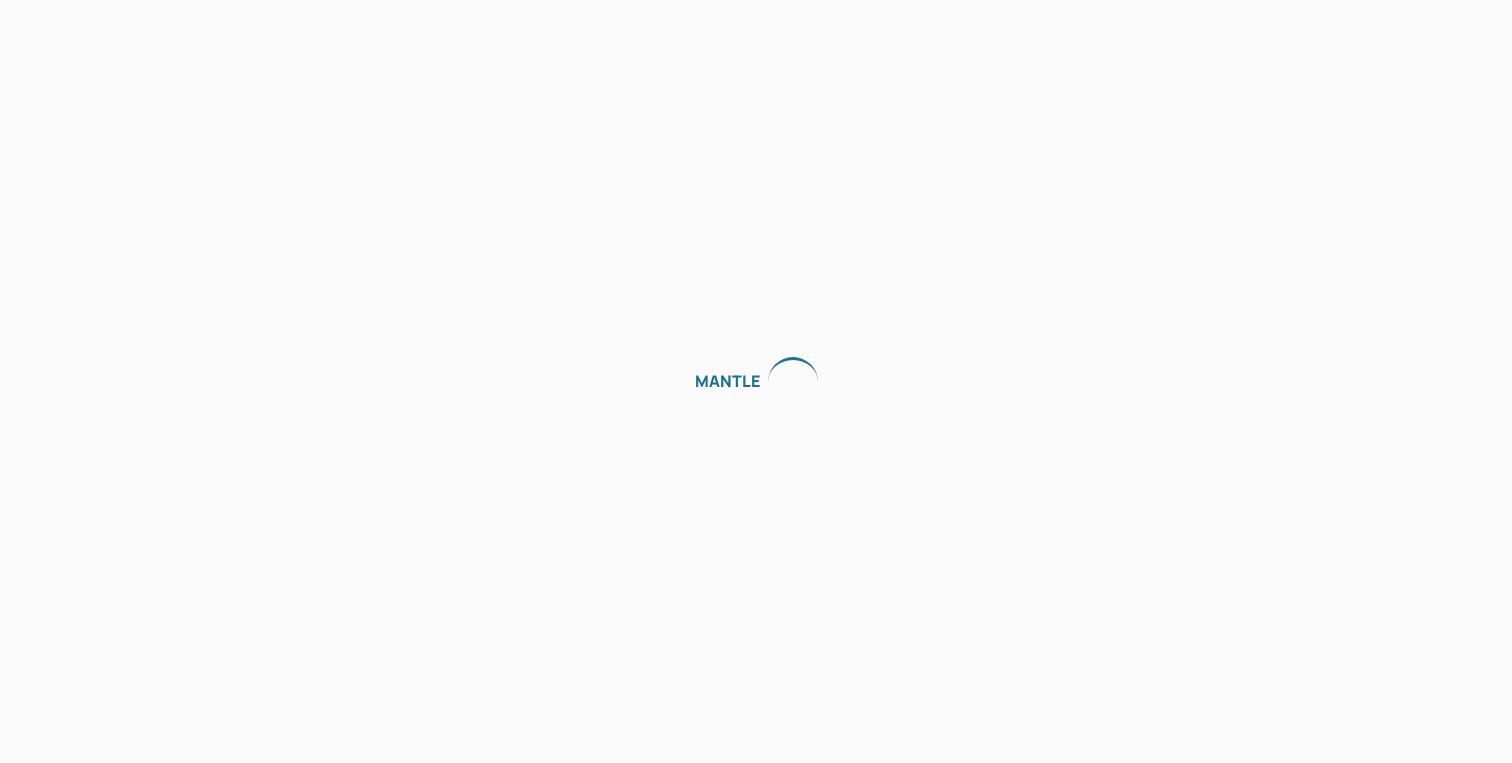 scroll, scrollTop: 0, scrollLeft: 0, axis: both 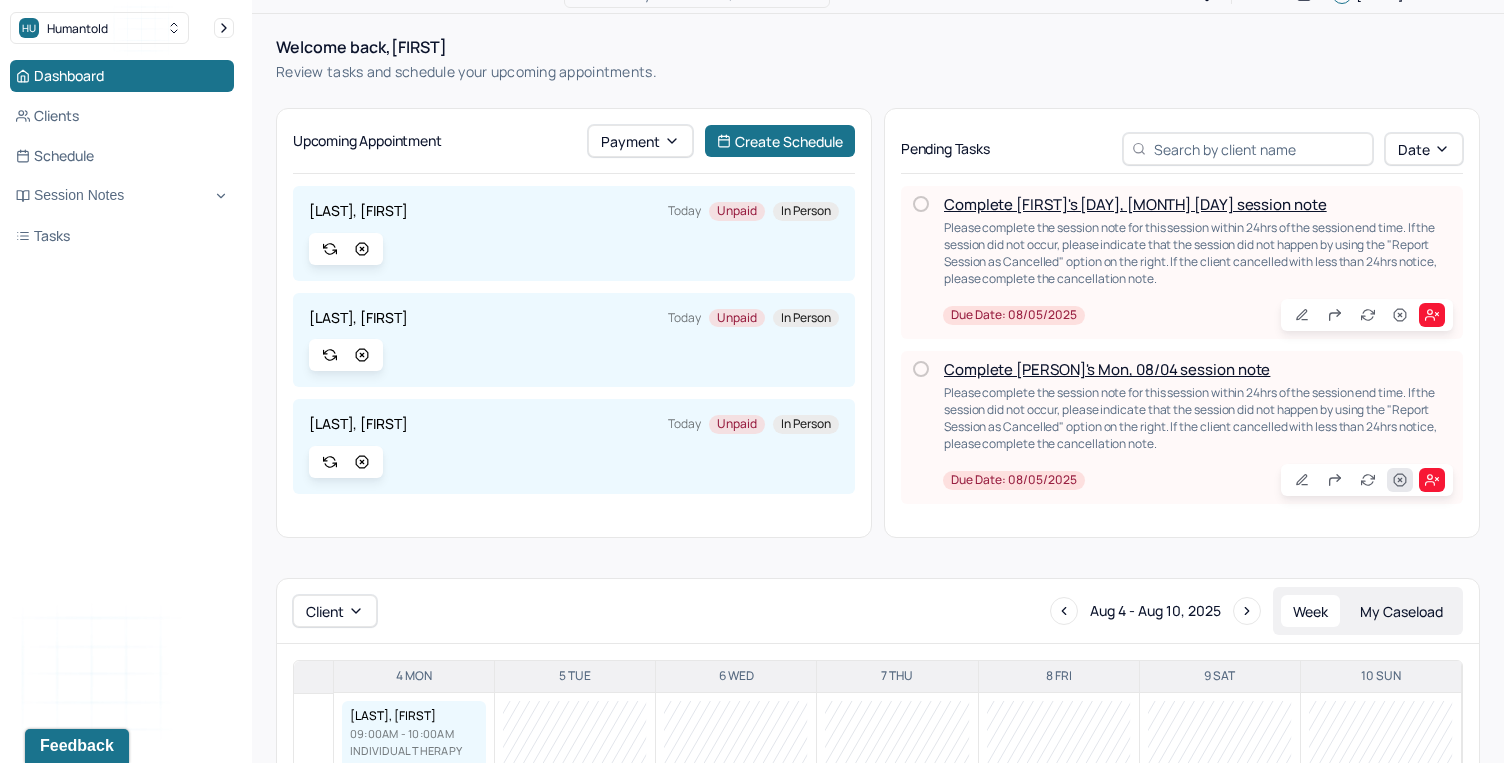 click 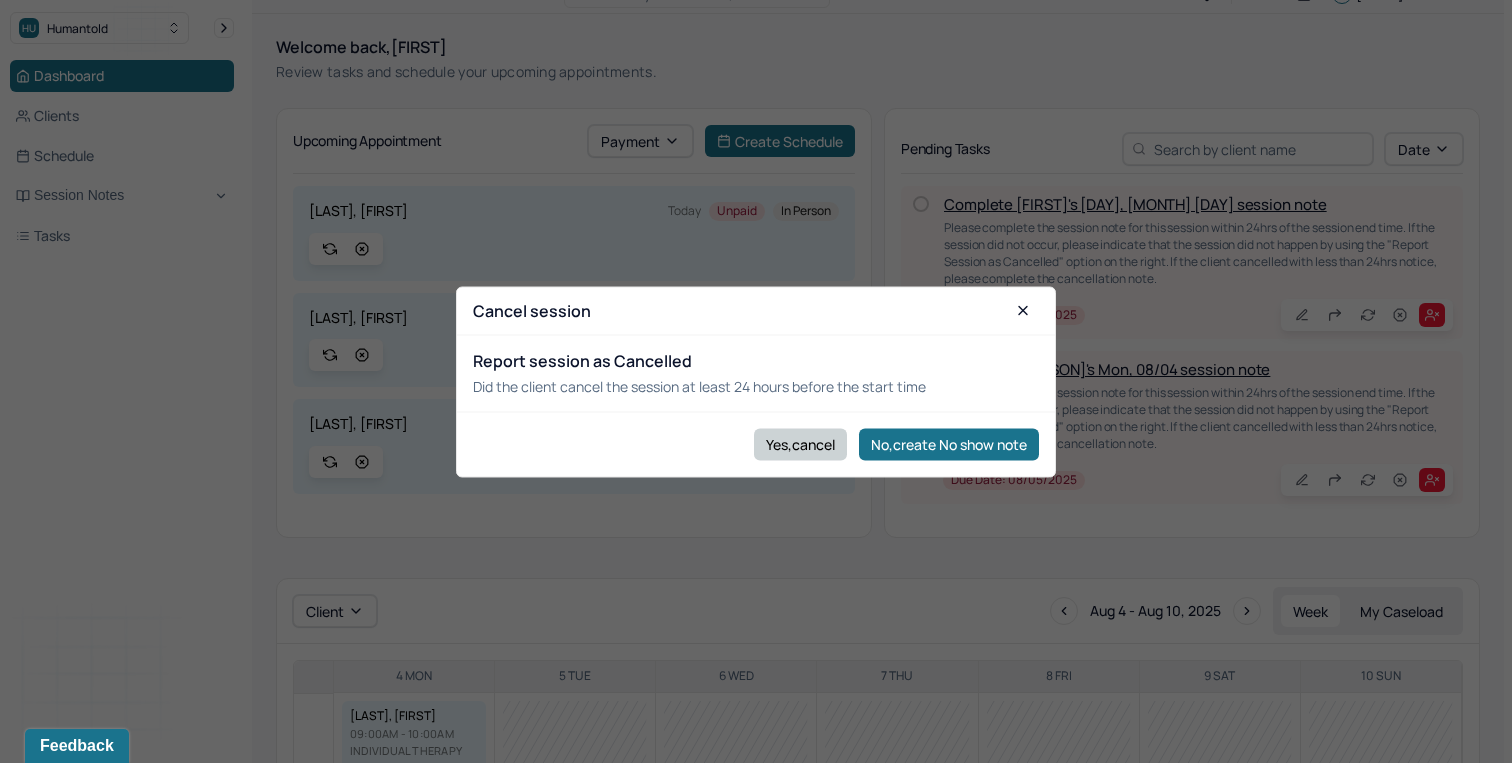 click on "Yes,cancel" at bounding box center [800, 444] 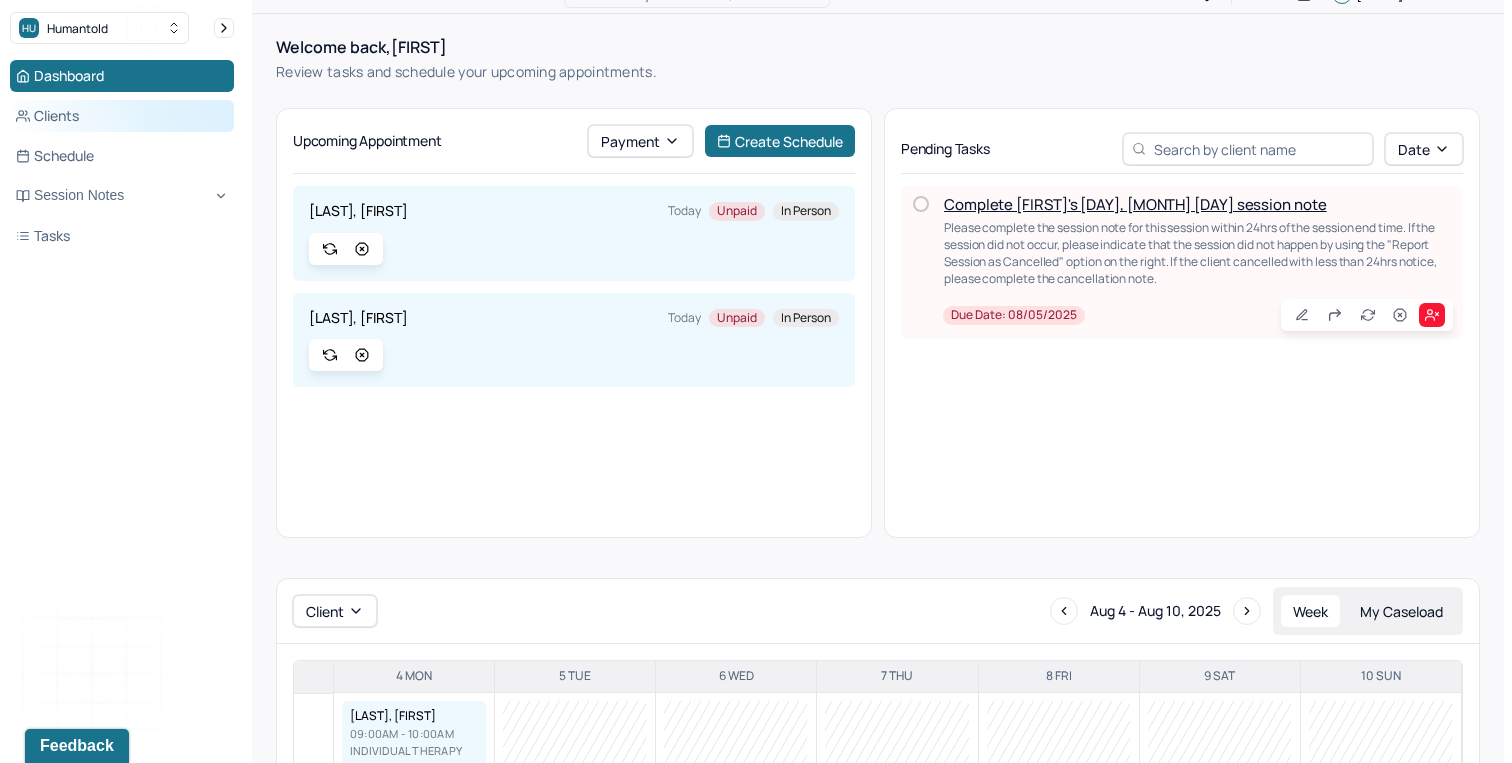 click on "Clients" at bounding box center [122, 116] 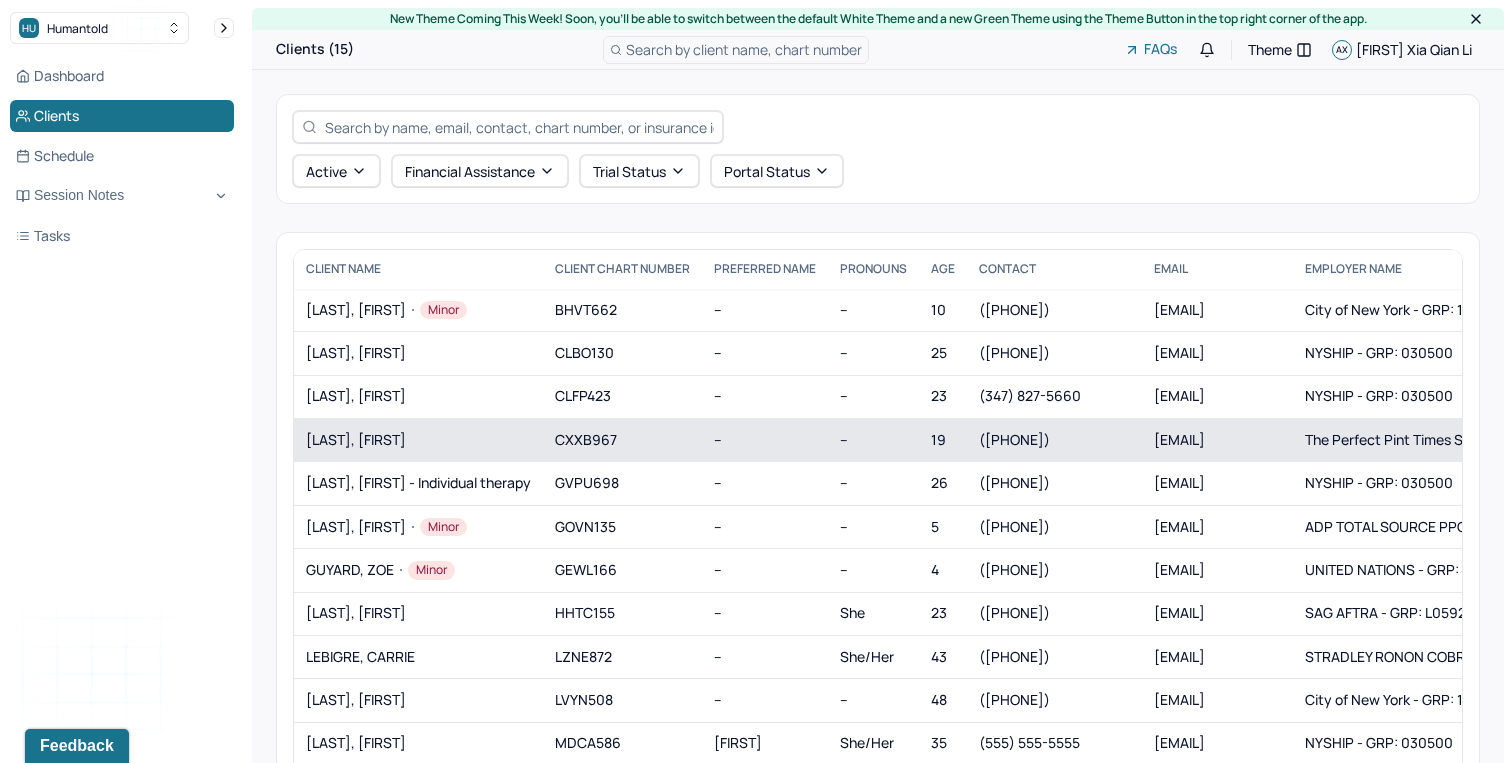 click on "[LAST], [FIRST]" at bounding box center [418, 439] 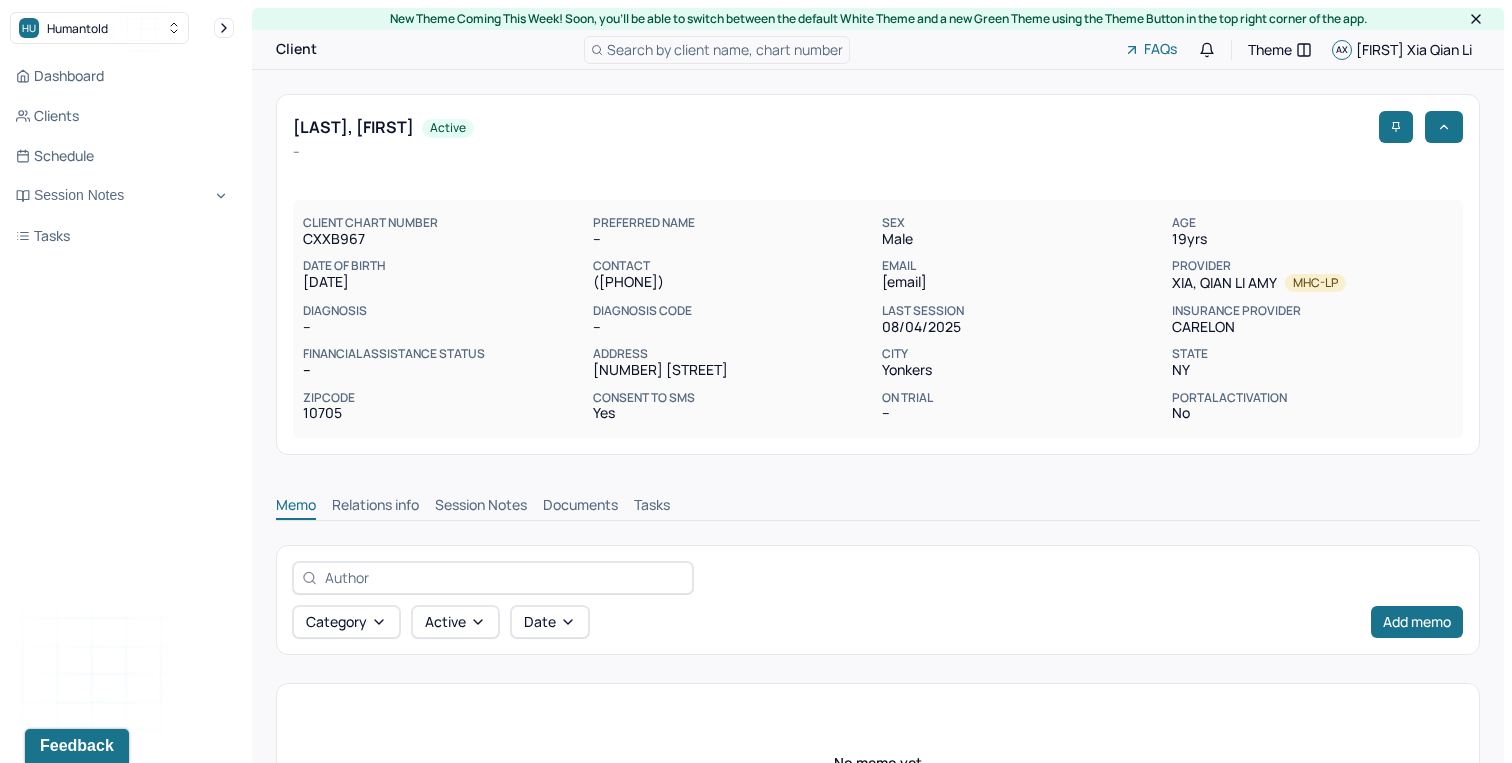 click on "Session Notes" at bounding box center [481, 507] 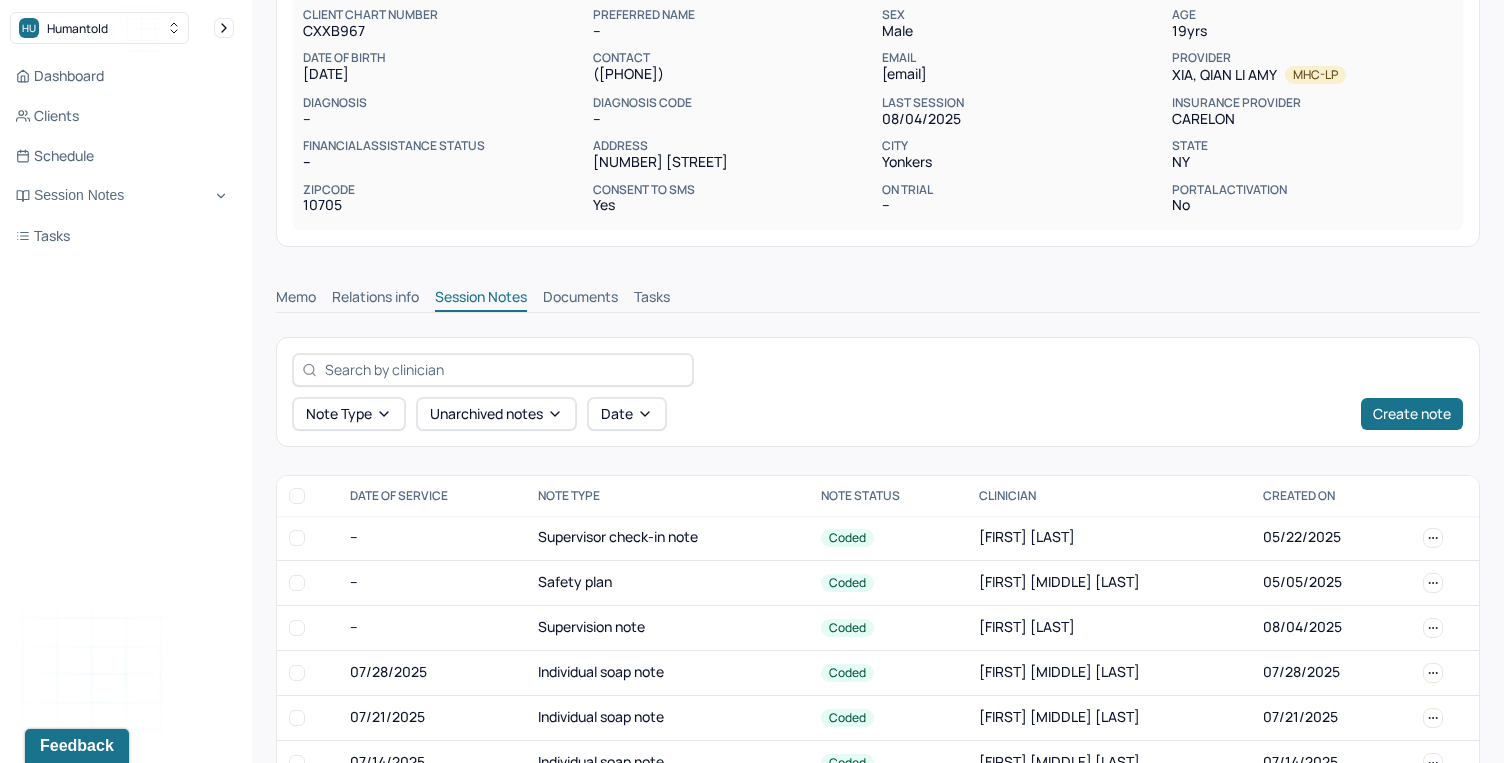 scroll, scrollTop: 210, scrollLeft: 0, axis: vertical 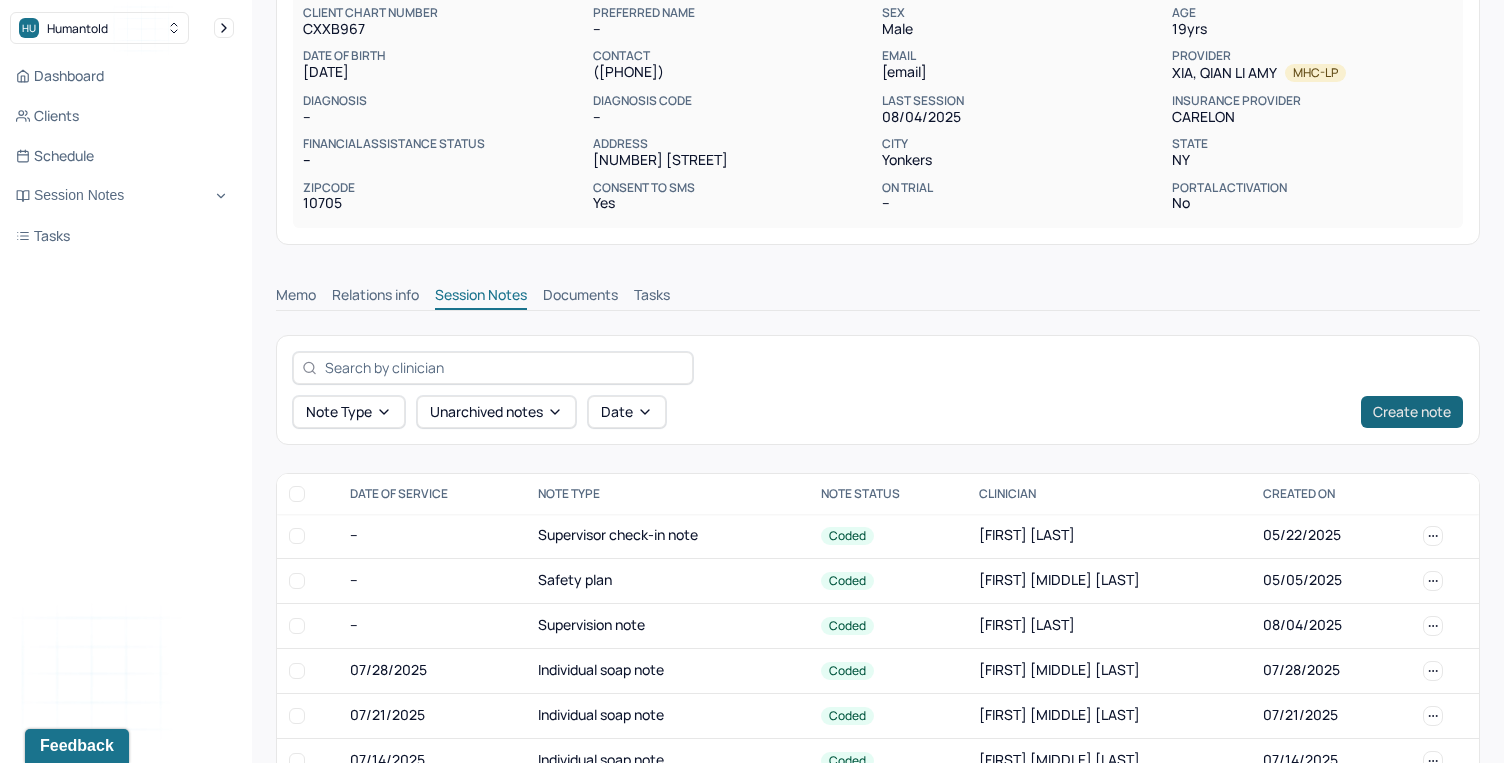 click on "Create note" at bounding box center (1412, 412) 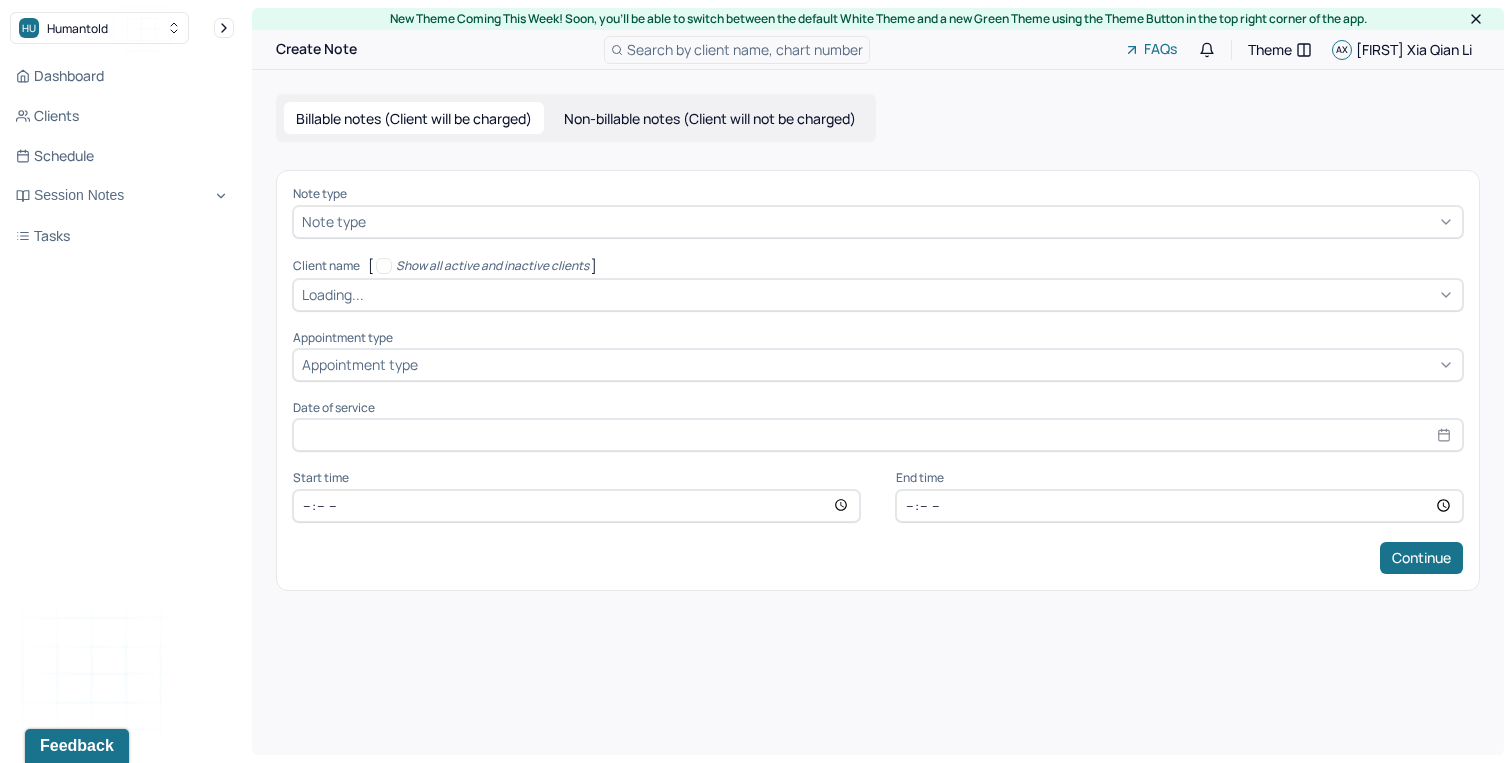 scroll, scrollTop: 0, scrollLeft: 0, axis: both 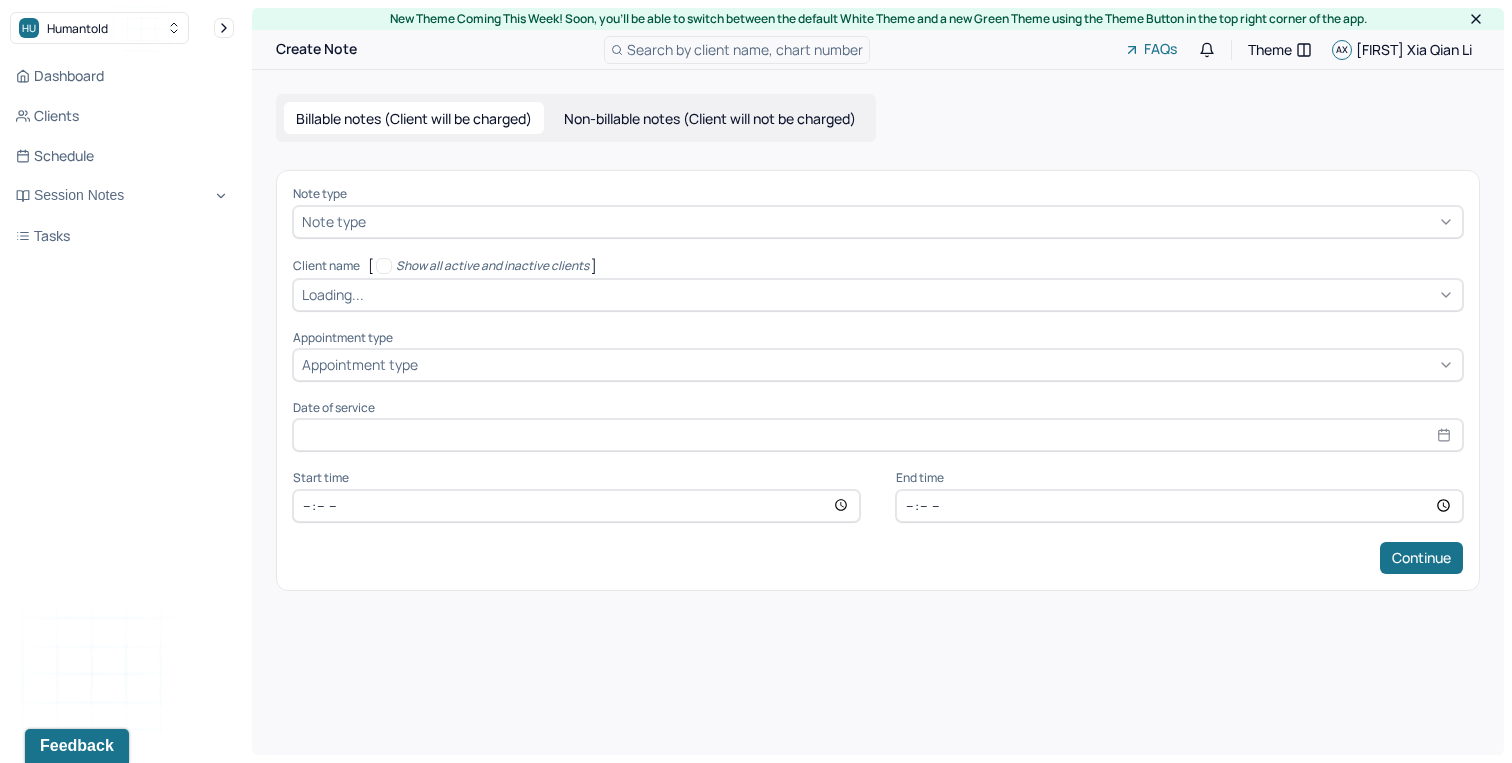 click at bounding box center [912, 221] 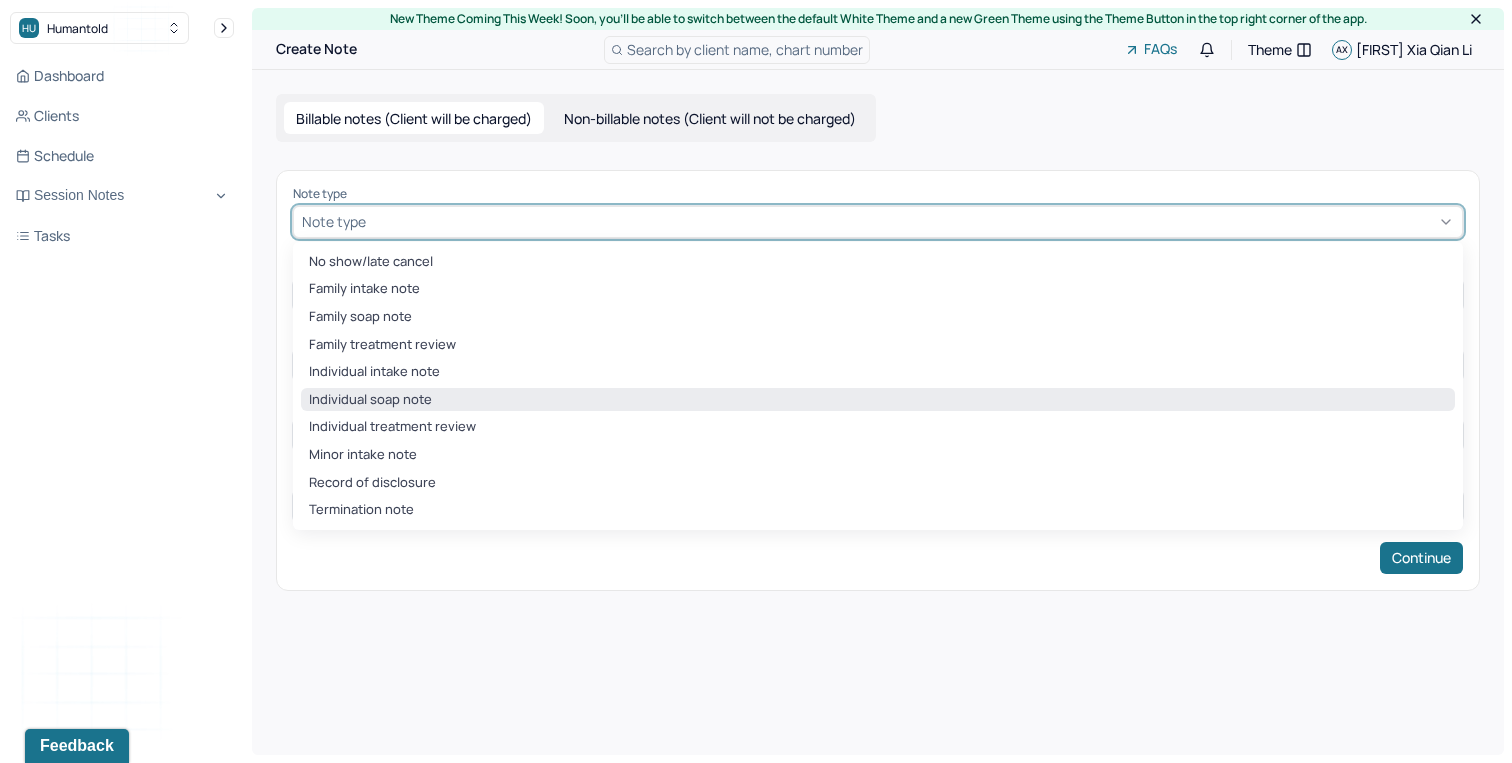 click on "Individual soap note" at bounding box center [878, 400] 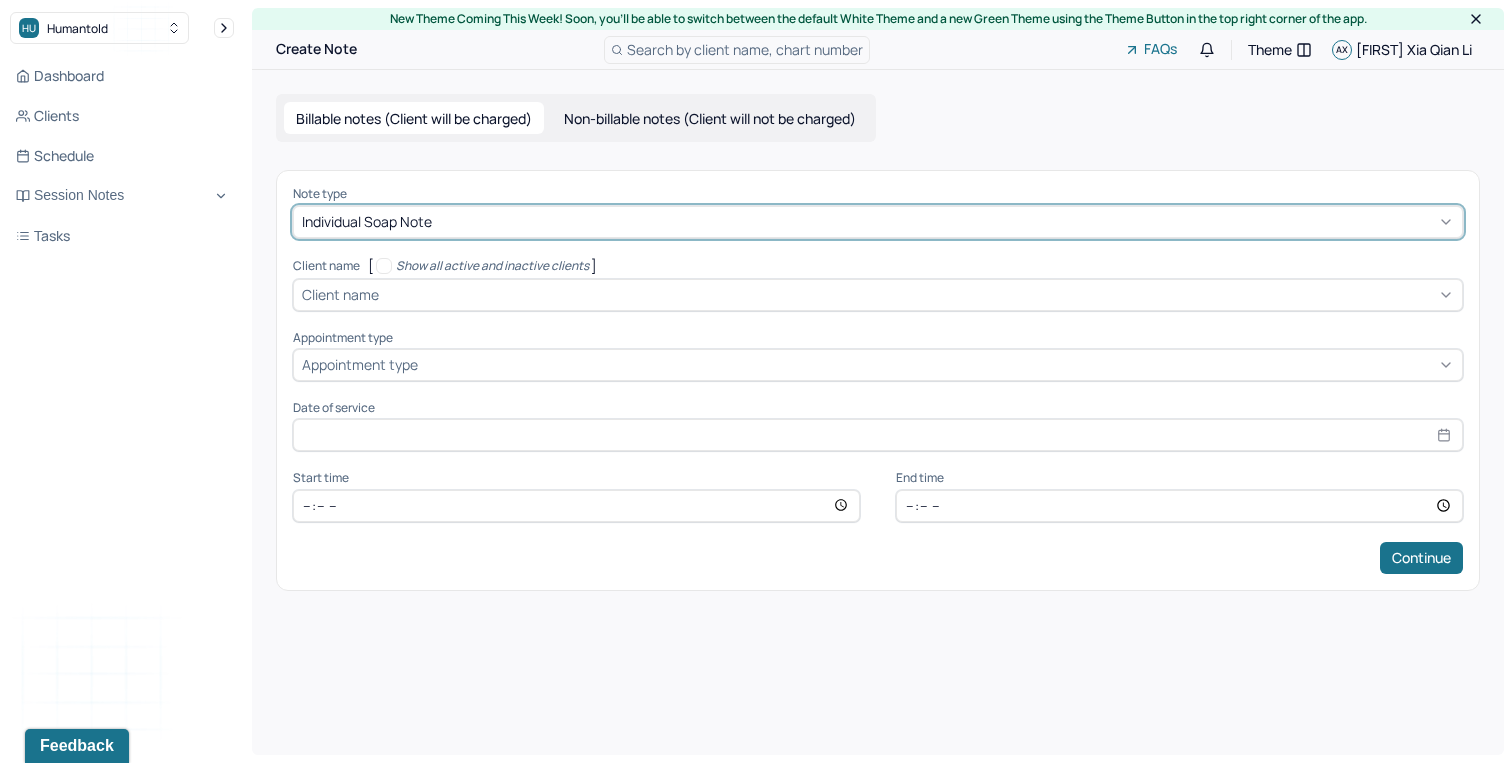 click at bounding box center [918, 294] 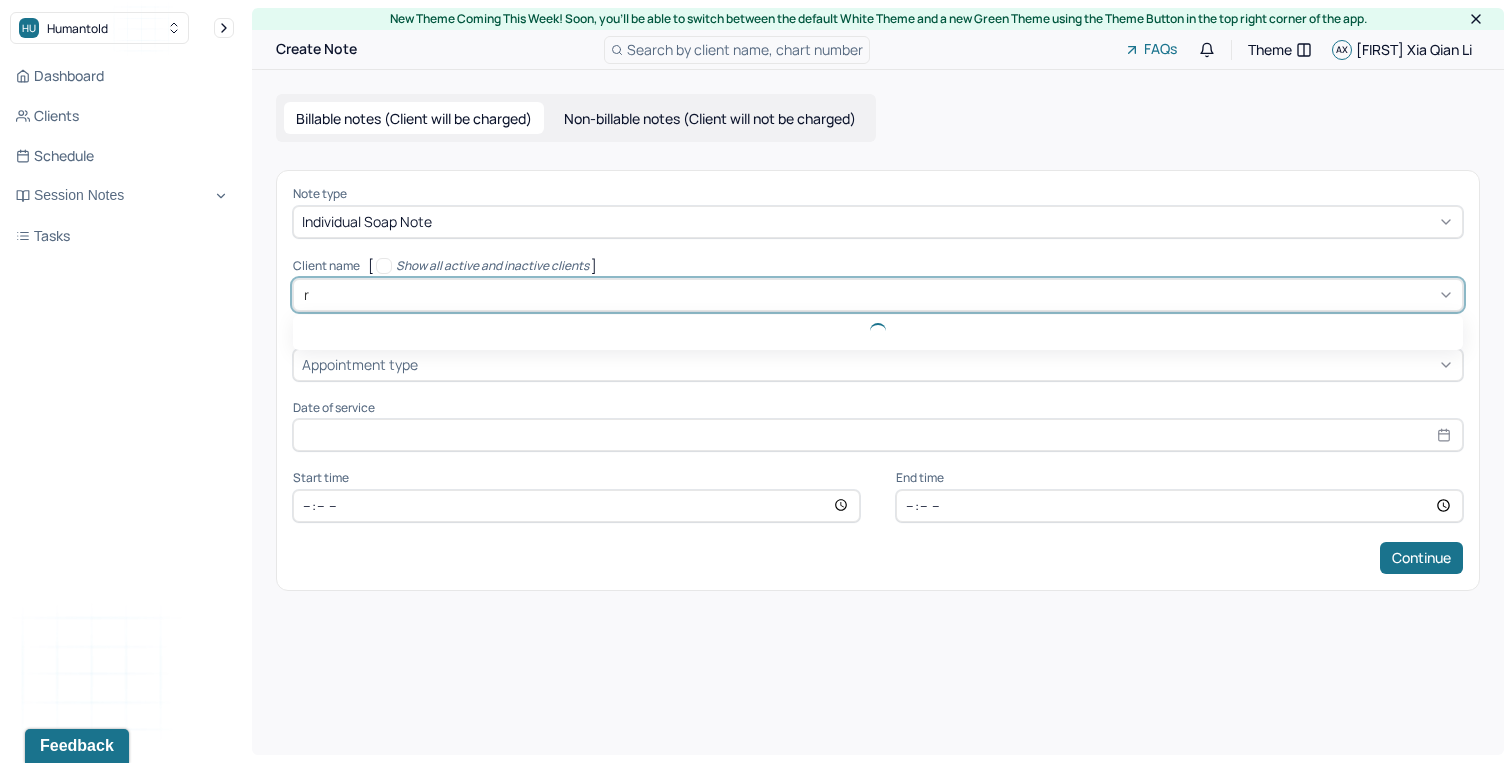 type on "ry" 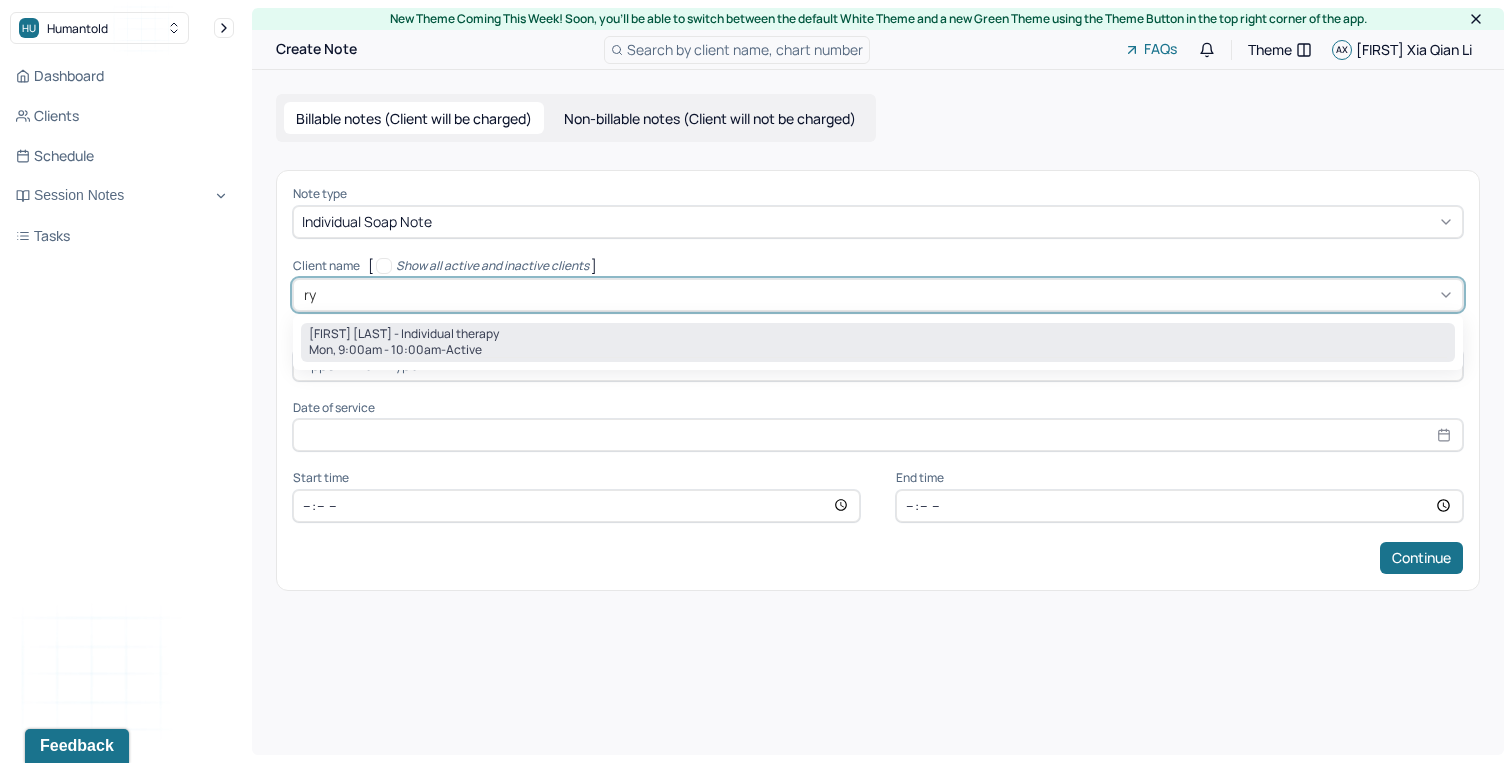 click on "[FIRST] [LAST] - Individual therapy" at bounding box center (878, 334) 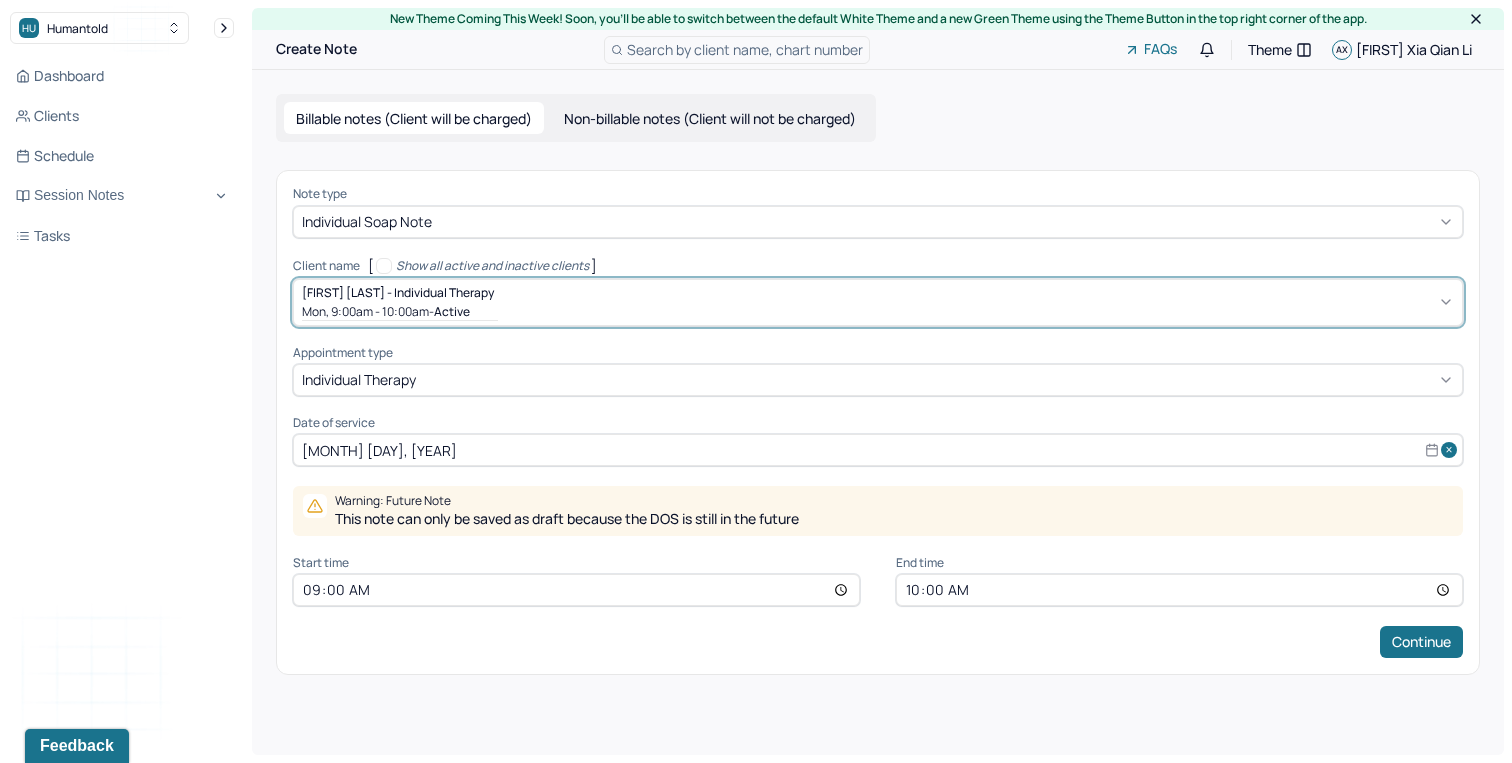click on "[MONTH] [DAY], [YEAR]" at bounding box center [878, 450] 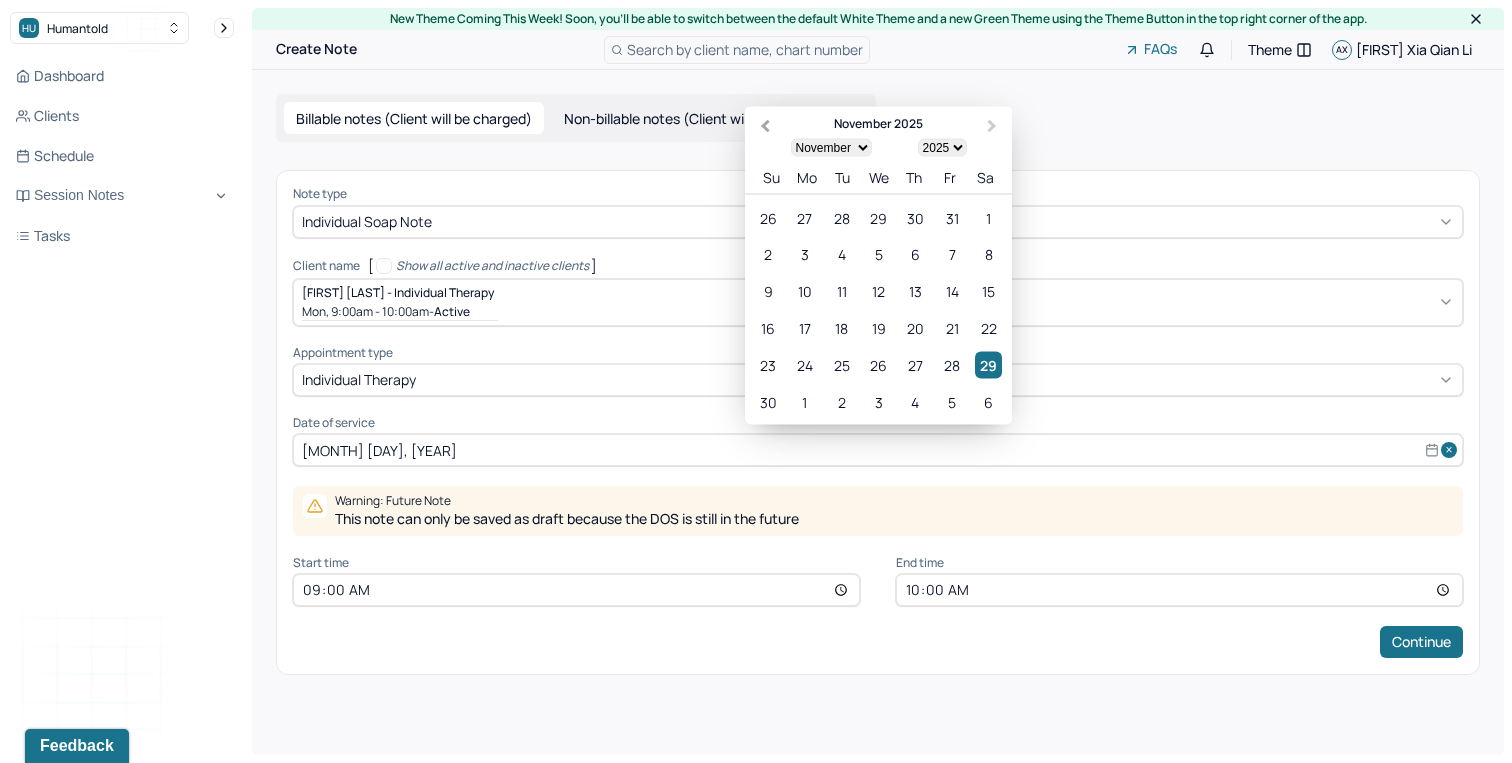 click on "Previous Month" at bounding box center (765, 126) 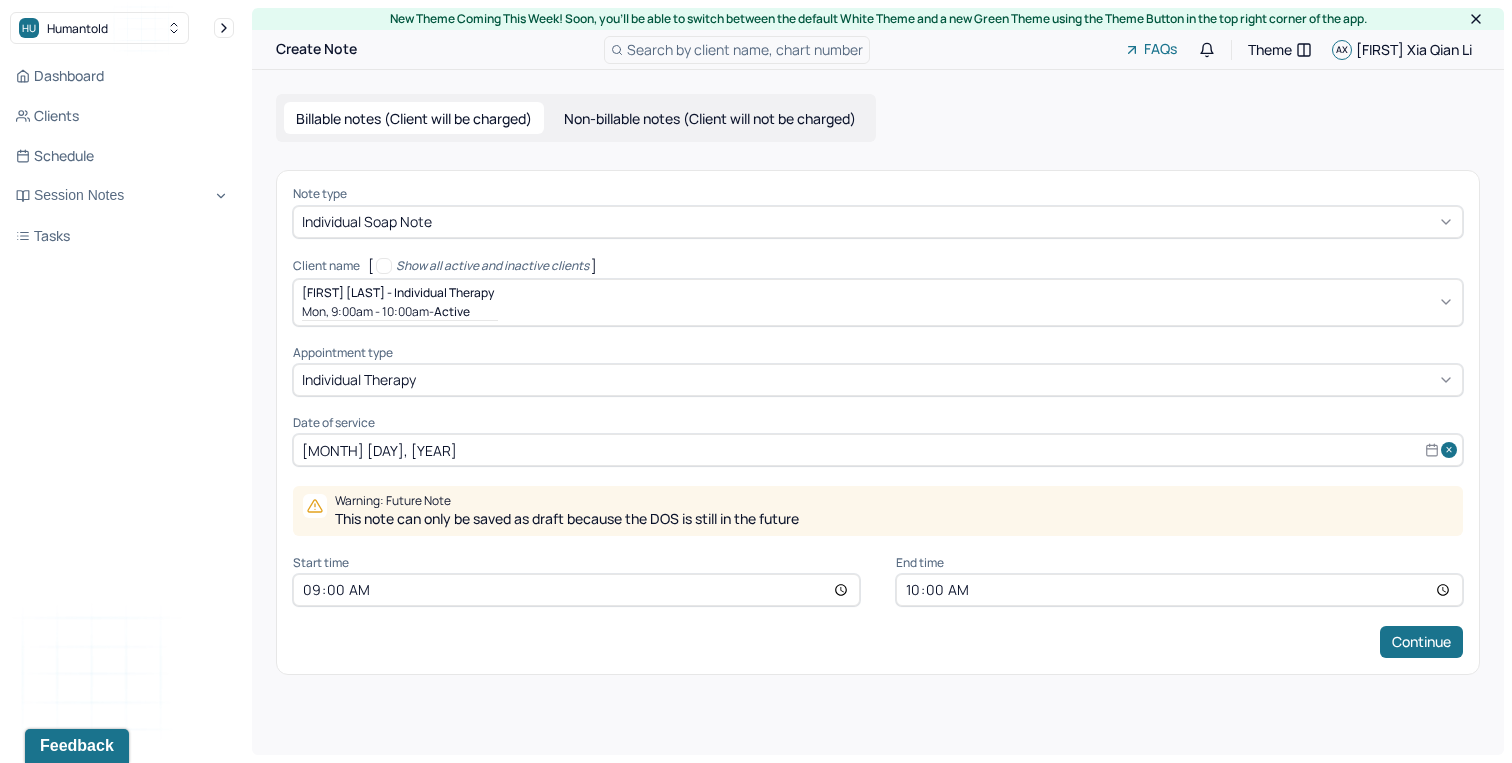 click on "Non-billable notes (Client will not be charged)" at bounding box center (710, 118) 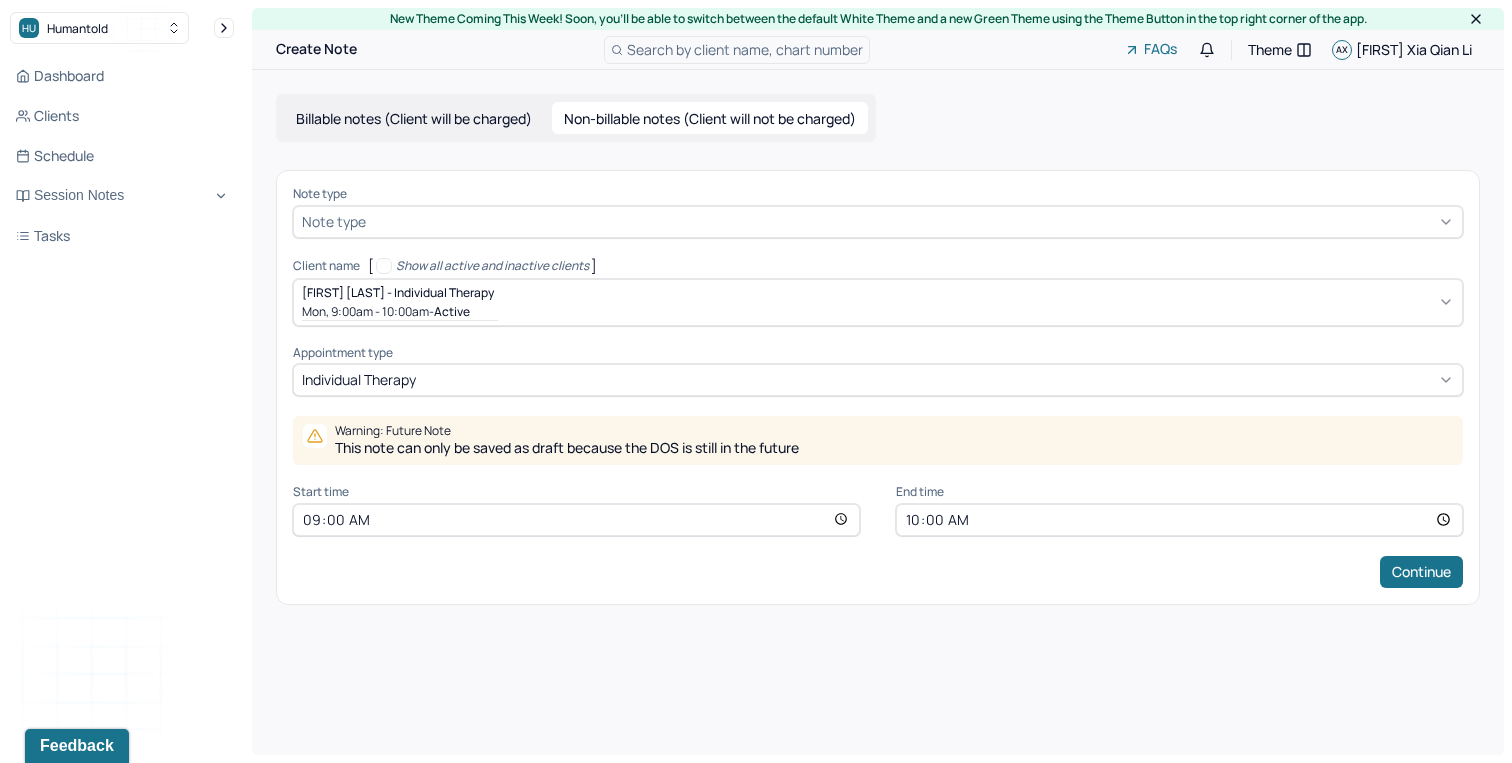 click on "Billable notes (Client will be charged)" at bounding box center (414, 118) 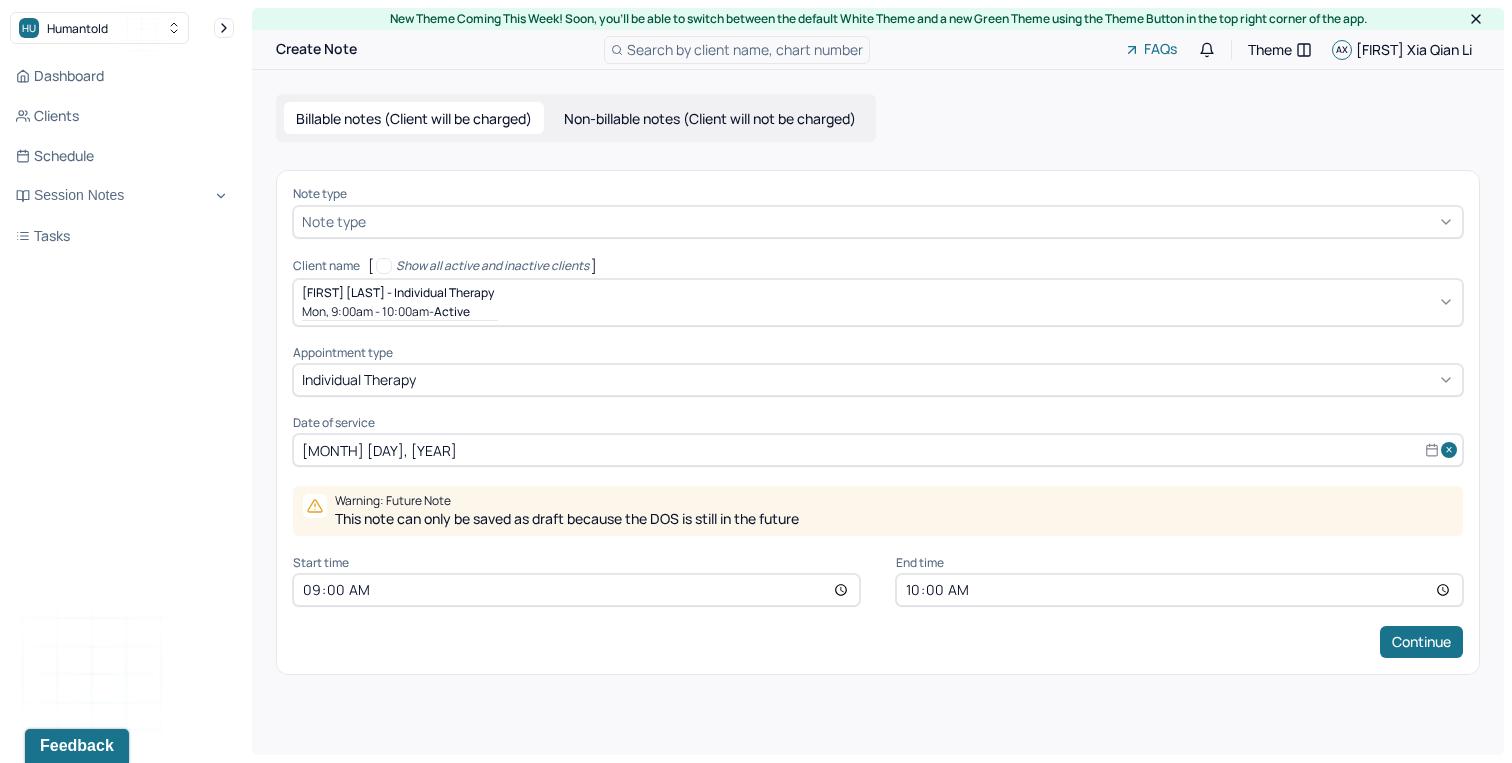 click on "[MONTH] [DAY], [YEAR]" at bounding box center (878, 450) 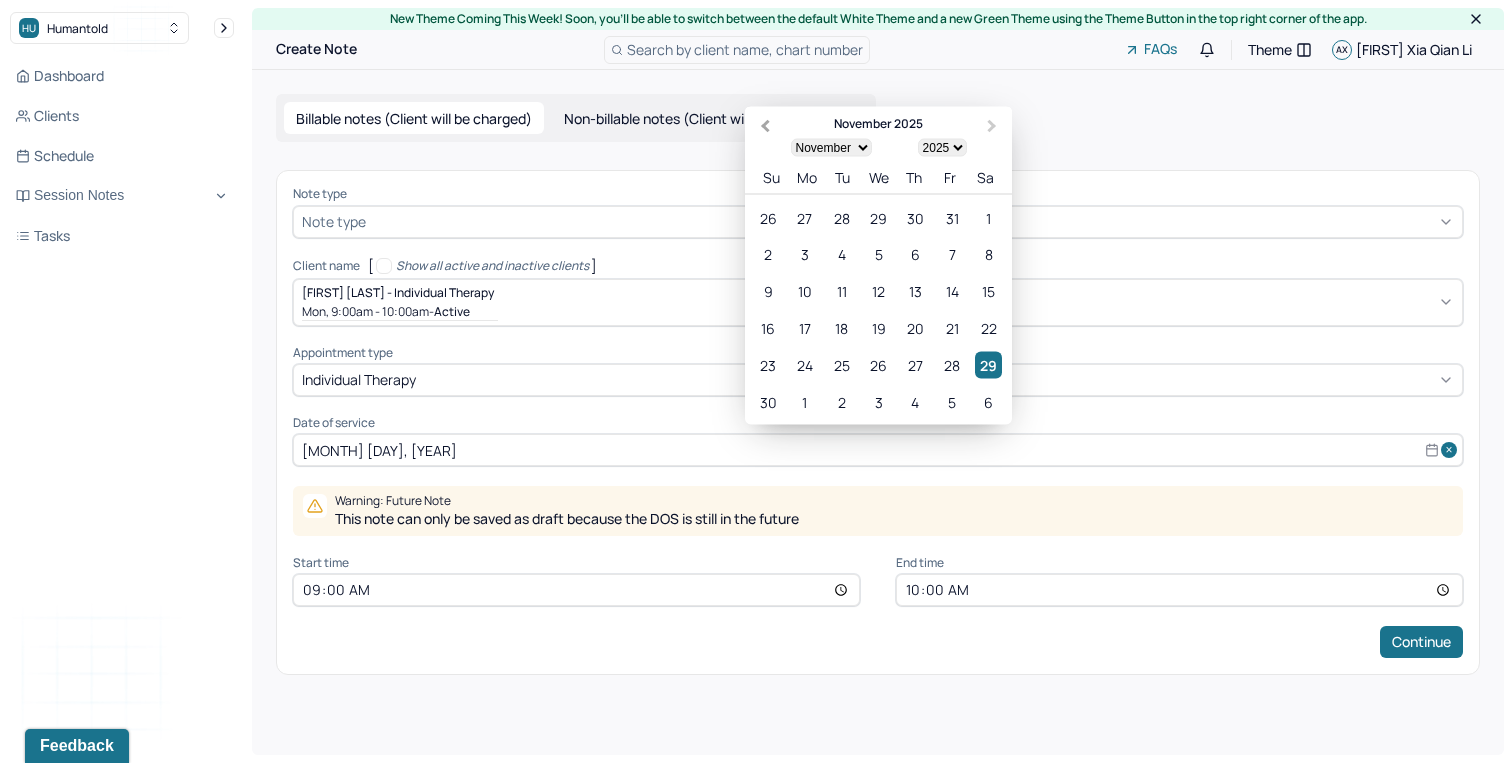 click on "Previous Month" at bounding box center [765, 126] 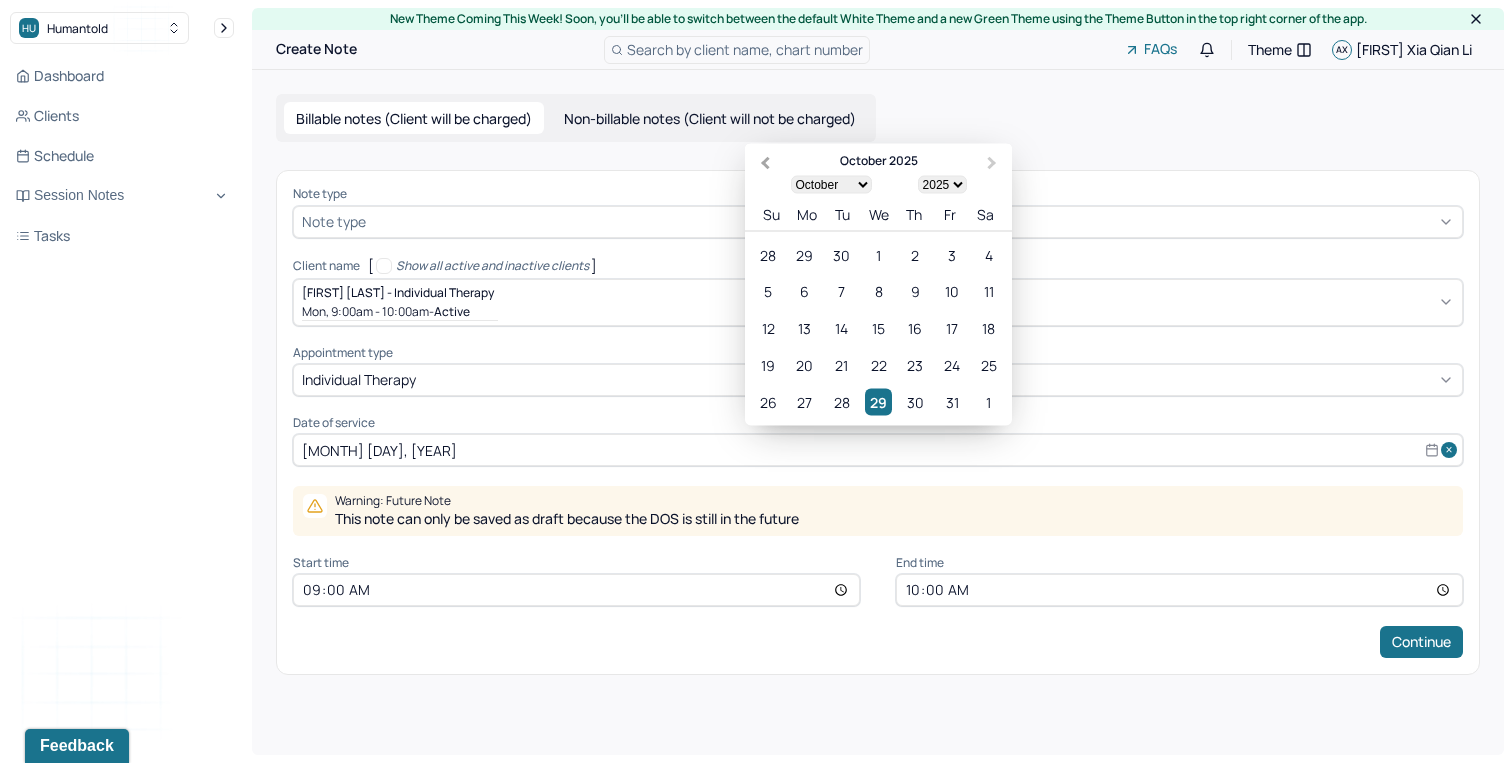 click on "Previous Month" at bounding box center (765, 163) 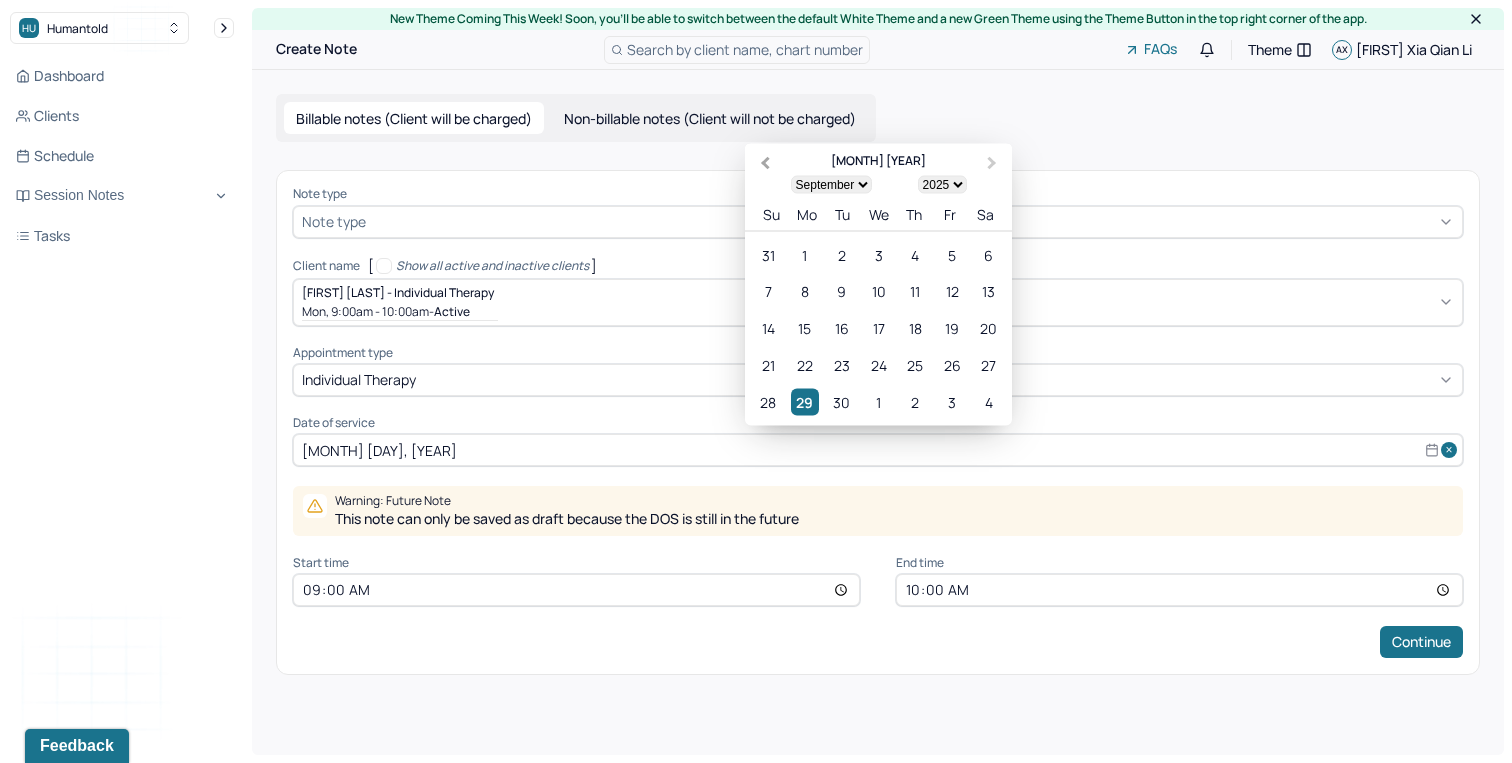 click on "Previous Month" at bounding box center (765, 163) 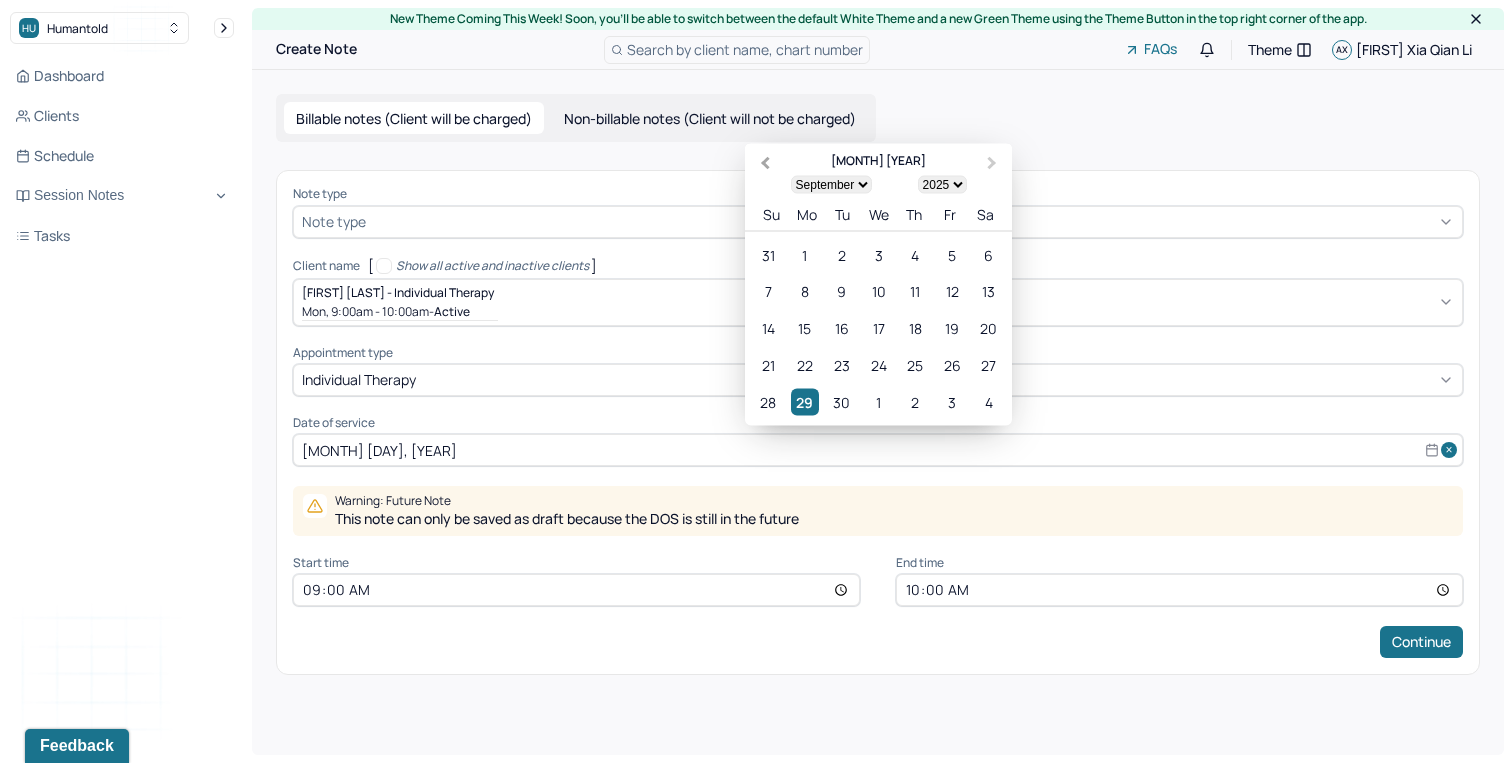 select on "7" 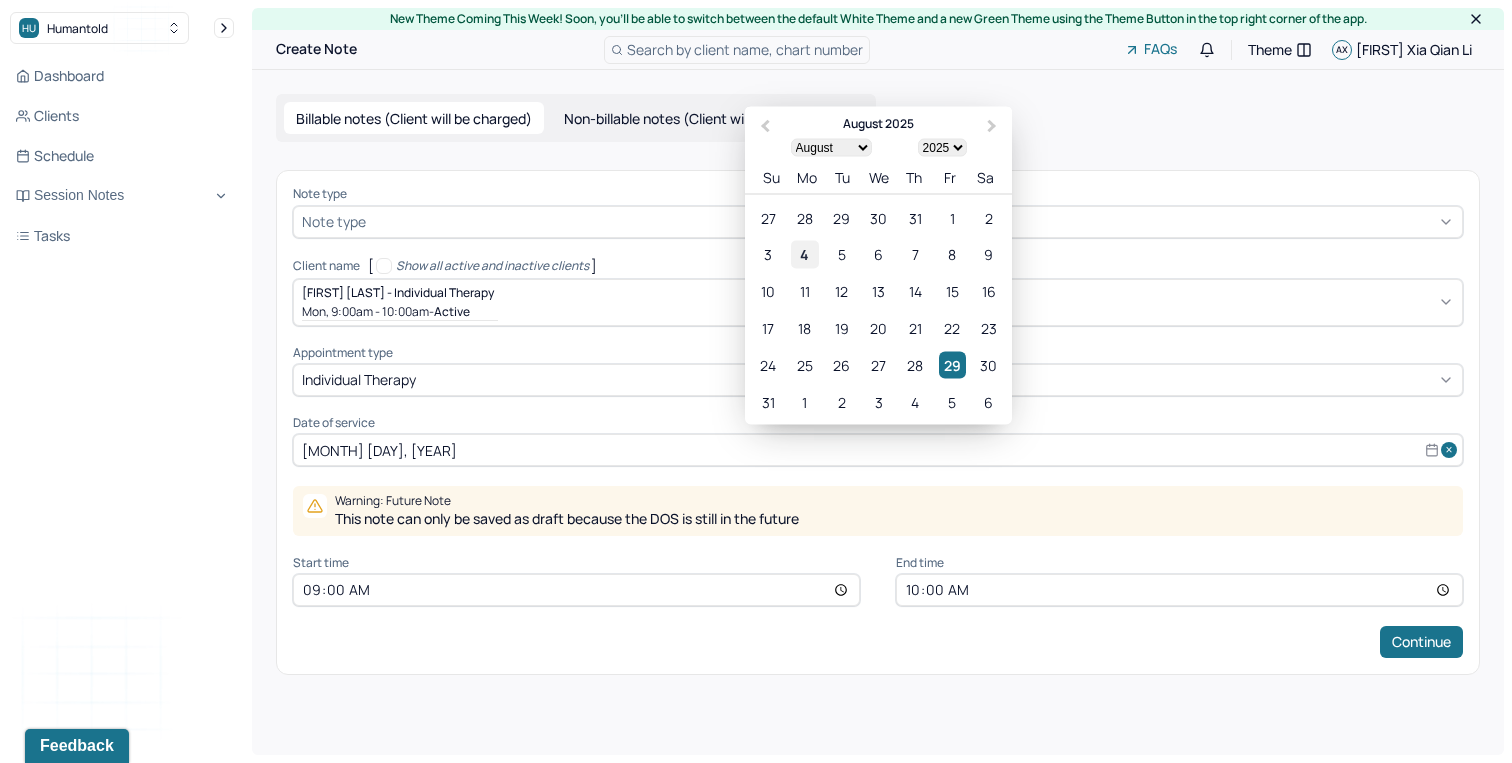 click on "4" at bounding box center [804, 254] 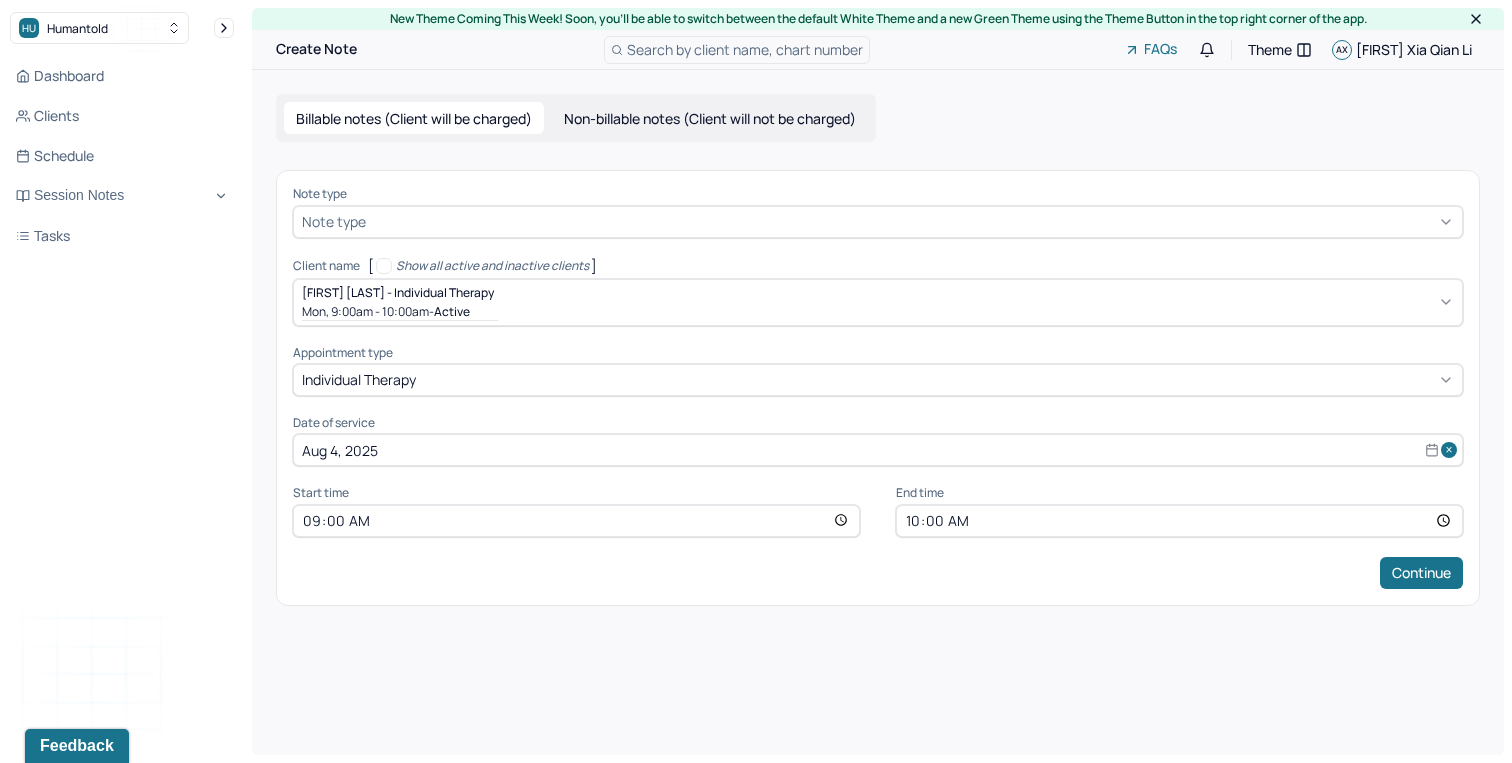click on "Continue" at bounding box center (878, 573) 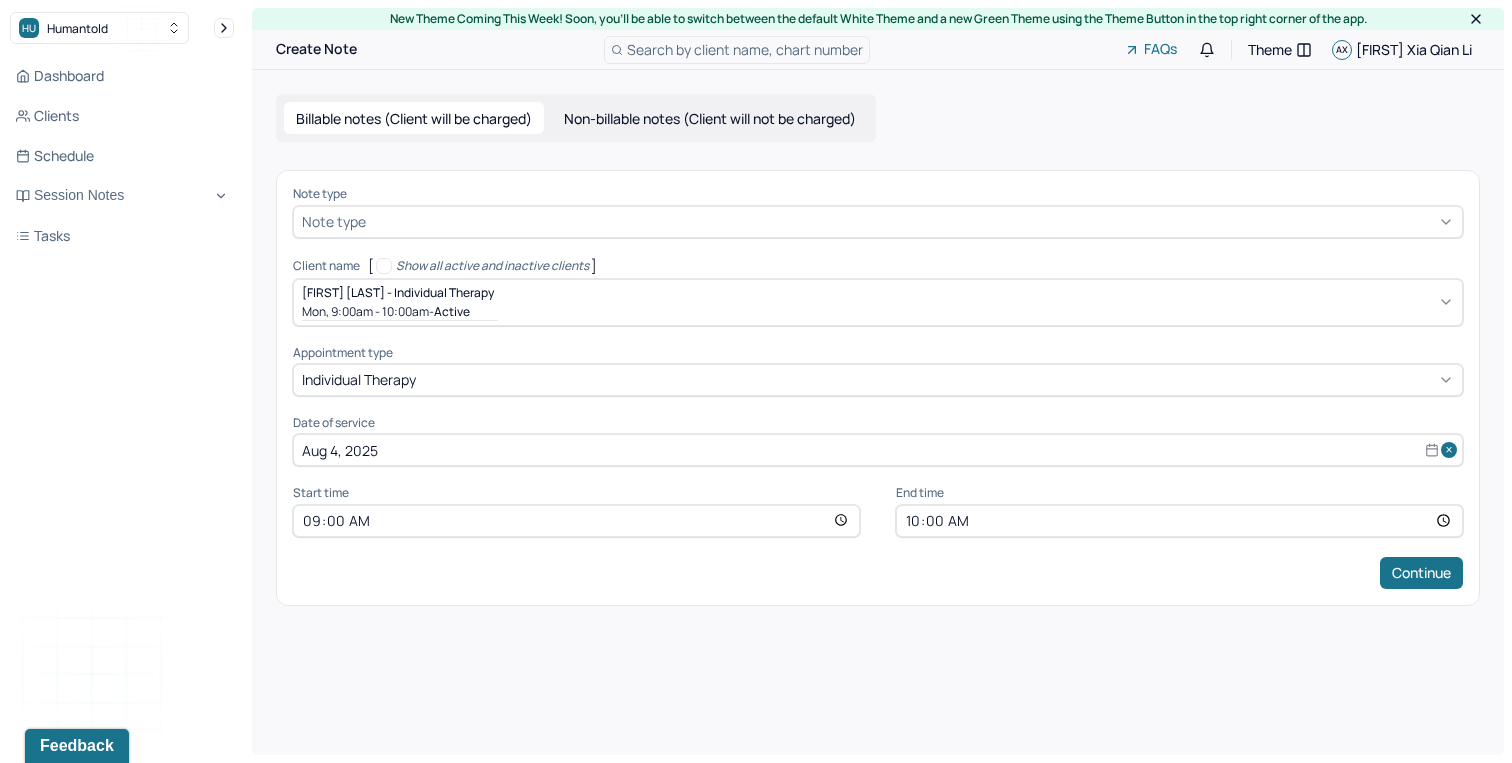 click on "10:00" at bounding box center [1179, 521] 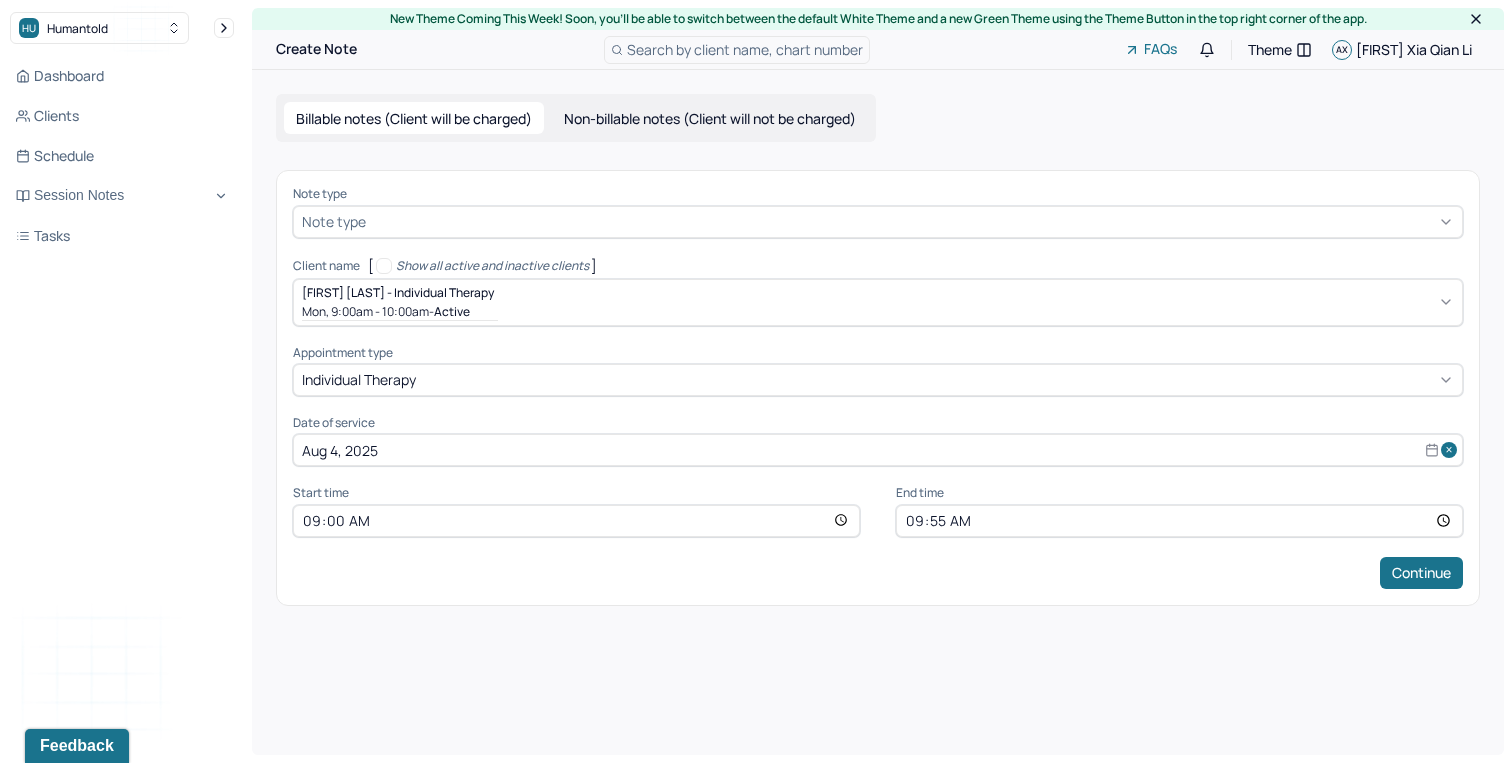 type on "09:55" 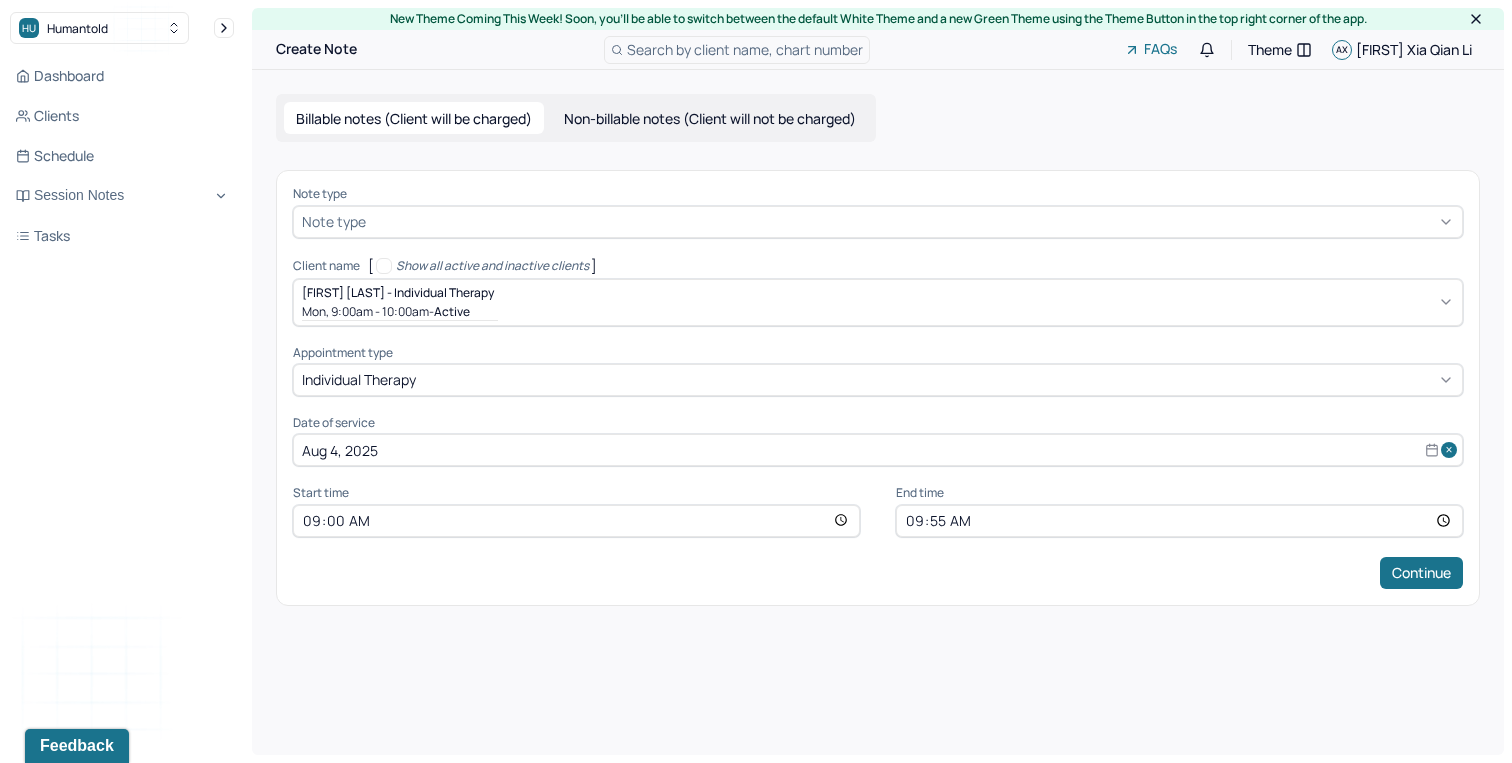 click on "Continue" at bounding box center [878, 573] 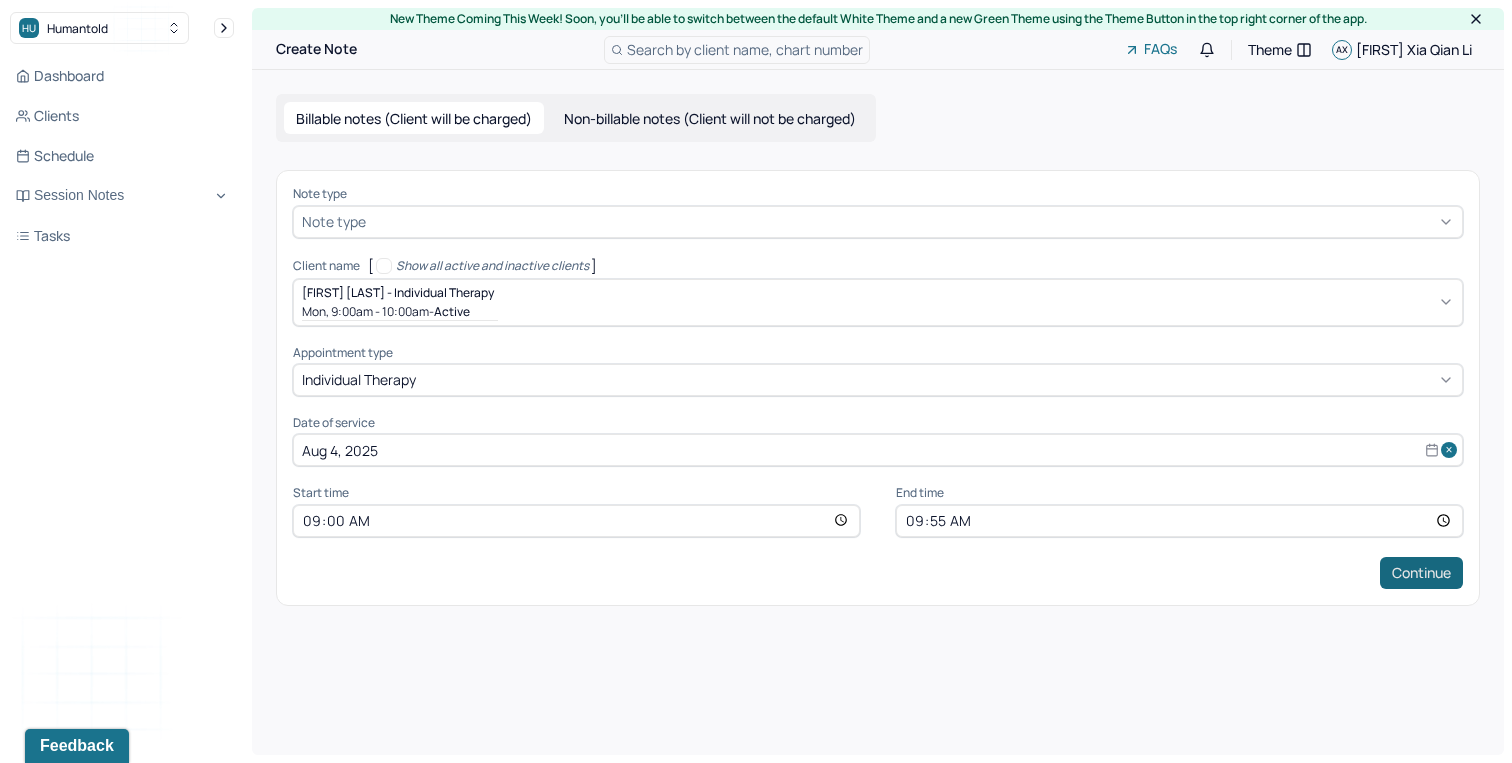 click on "Continue" at bounding box center [1421, 573] 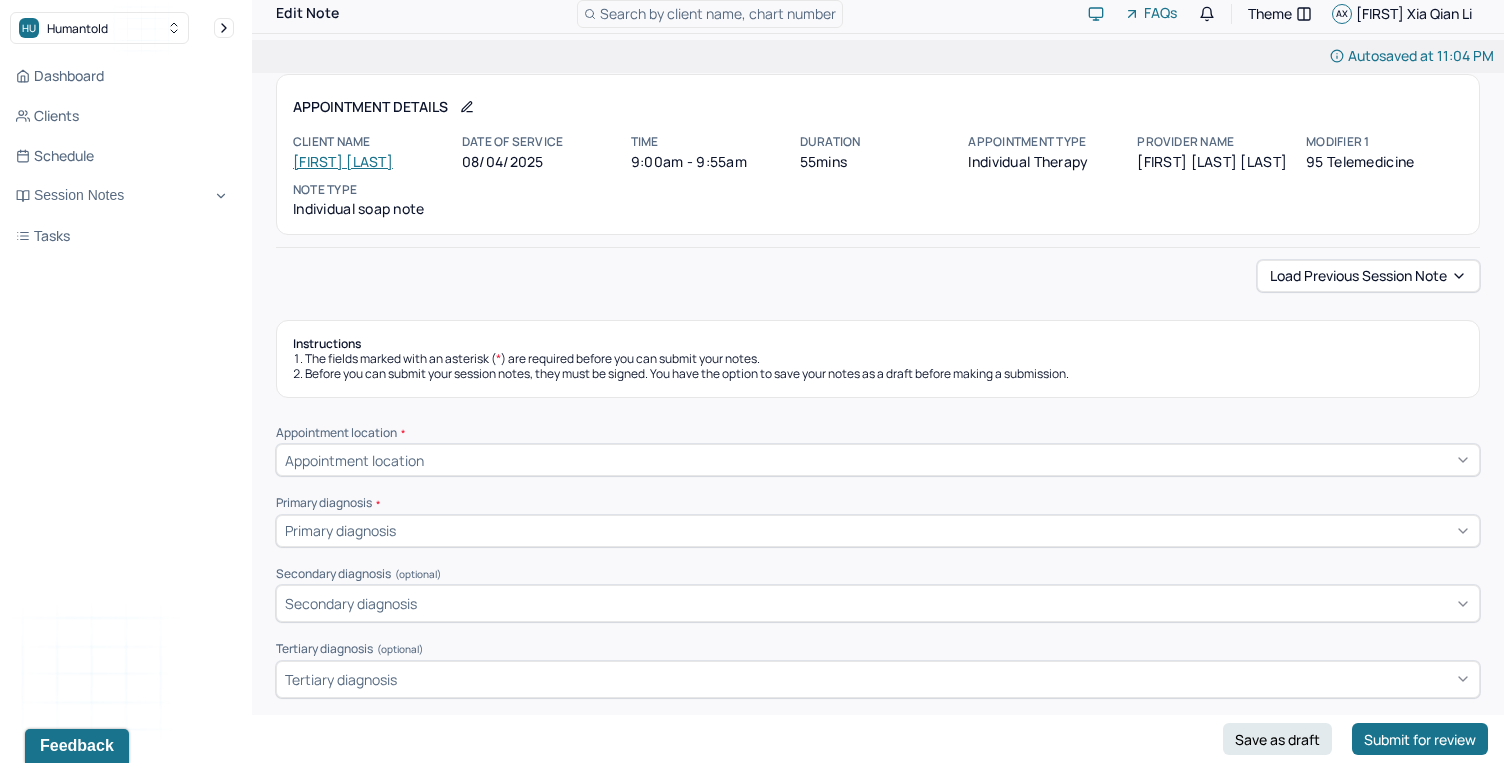 scroll, scrollTop: 43, scrollLeft: 0, axis: vertical 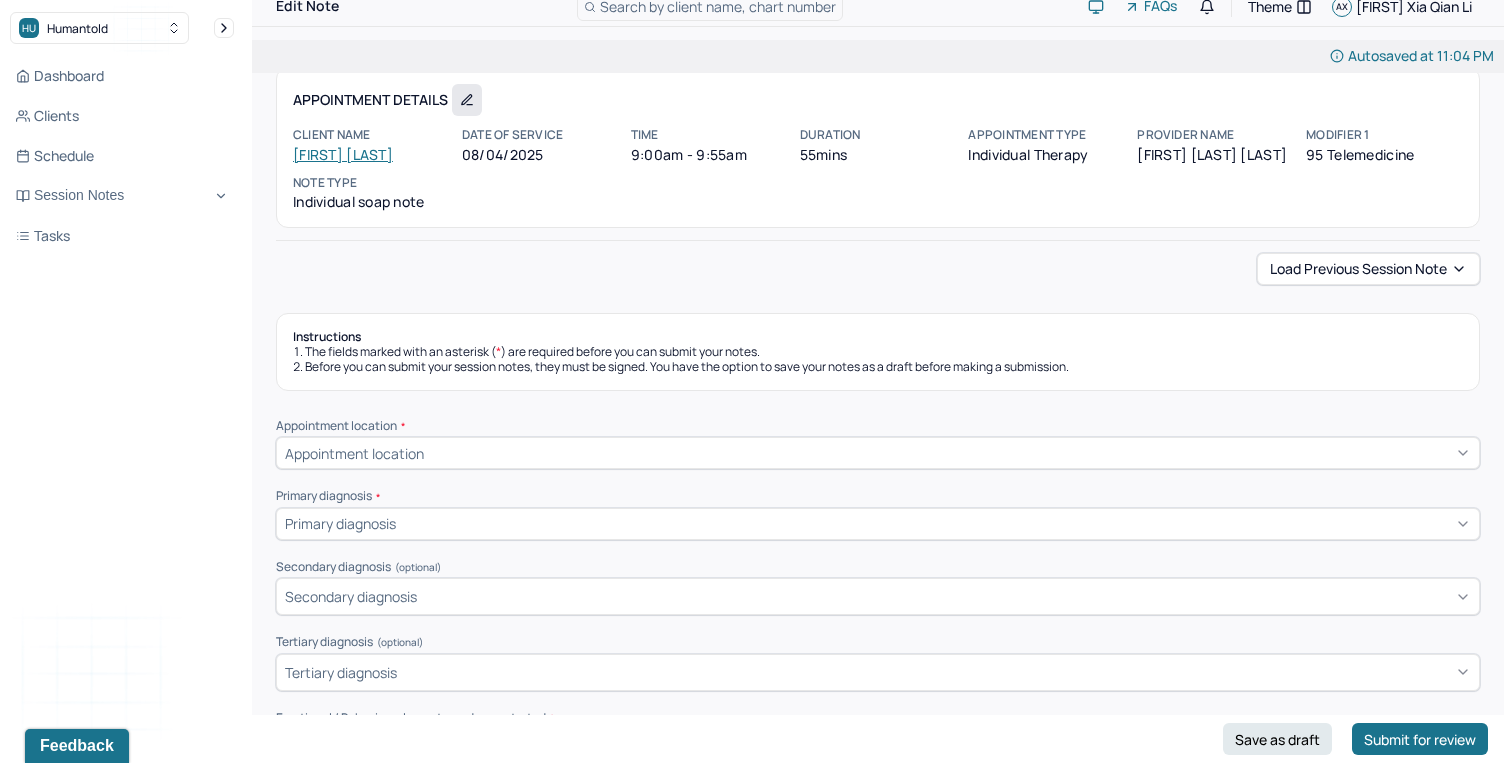 click 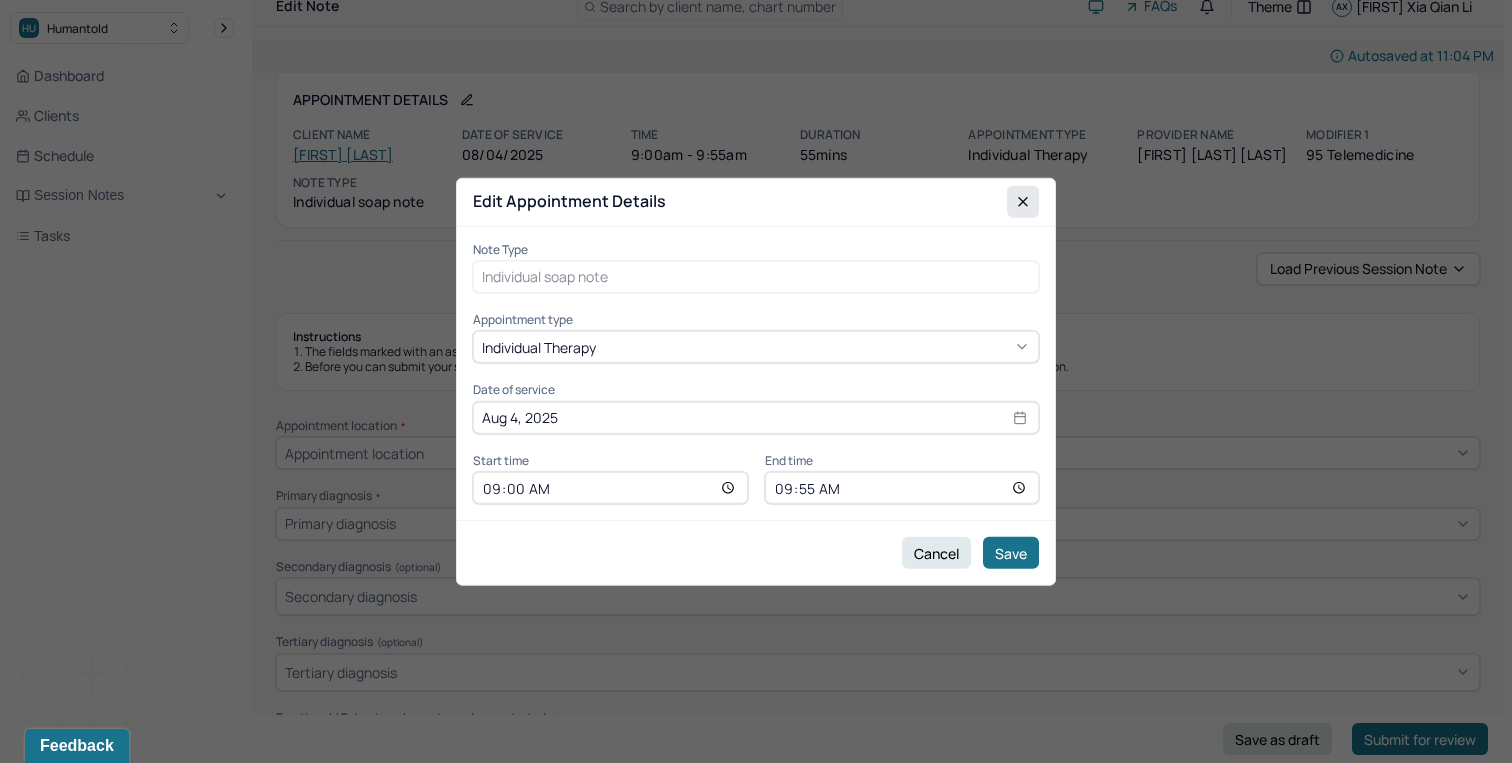 click 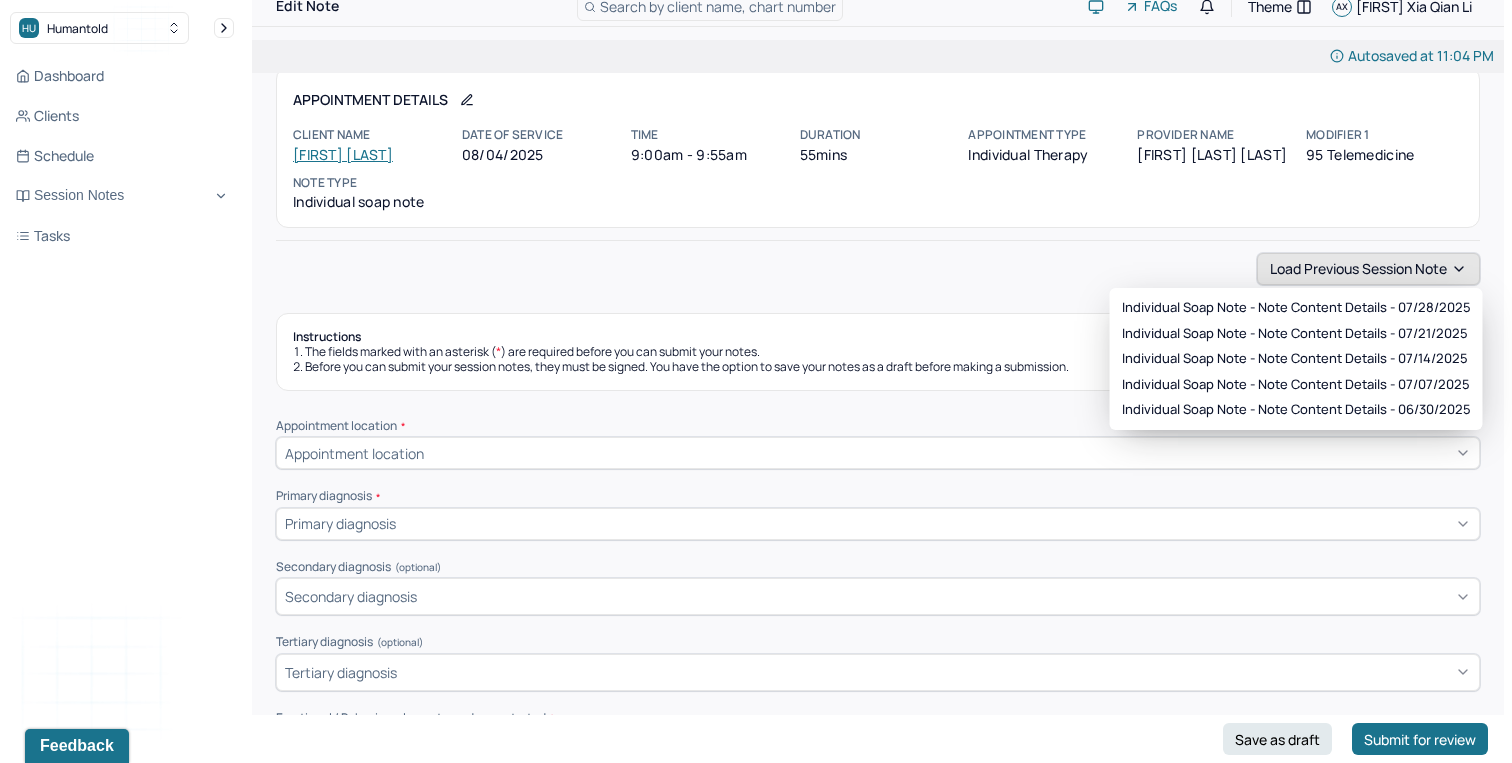 click on "Load previous session note" at bounding box center (1368, 269) 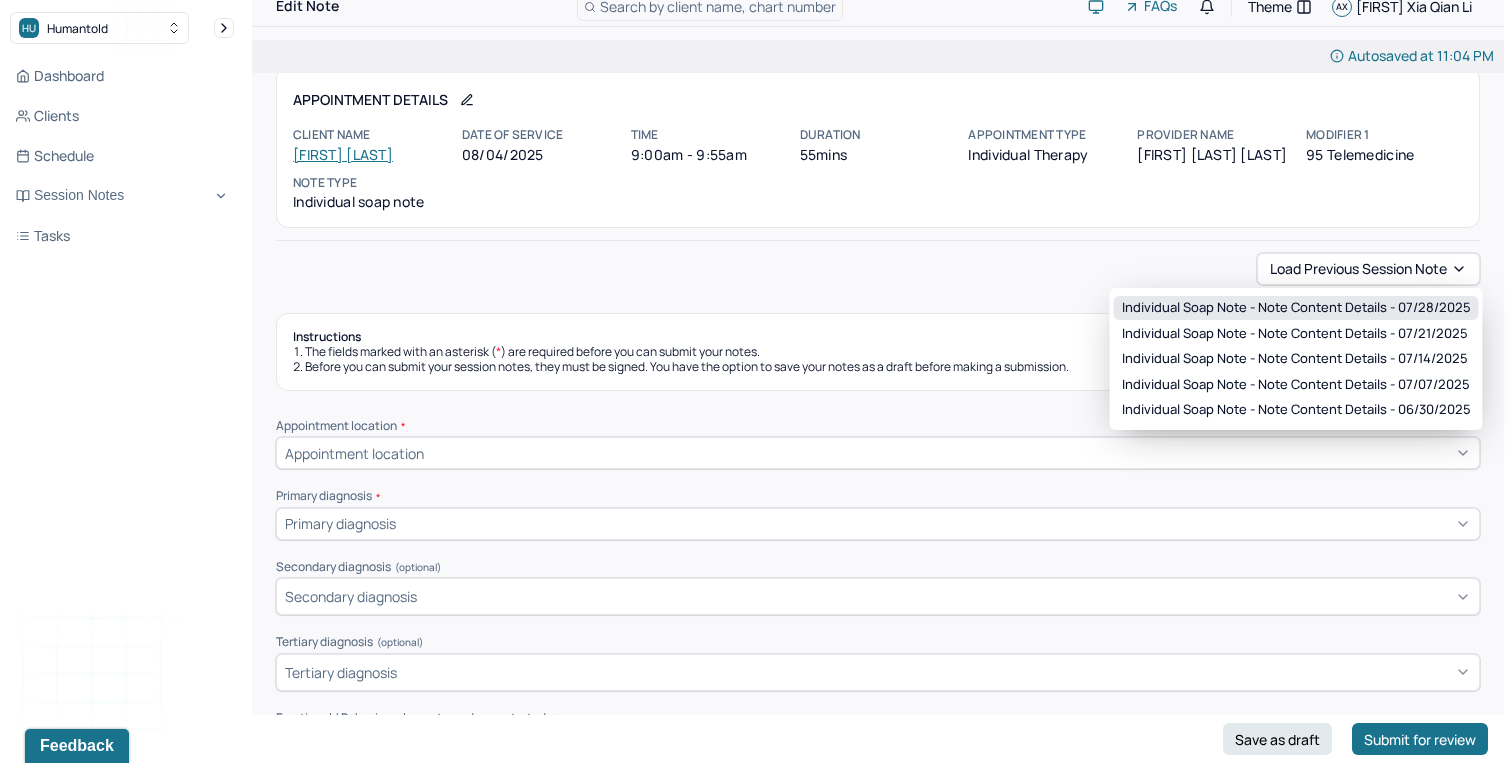 click on "Individual soap note   - Note content Details -   07/28/2025" at bounding box center (1296, 308) 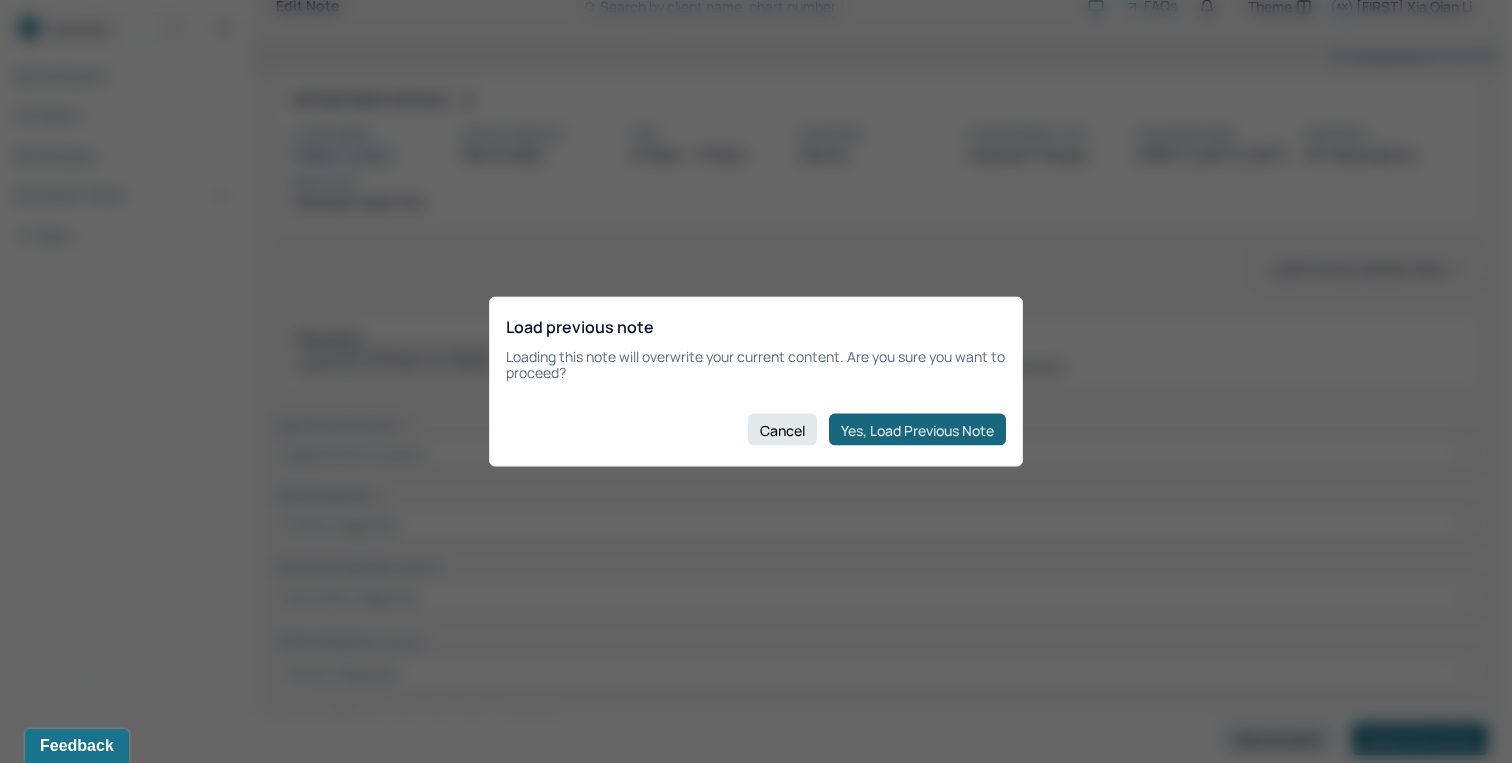click on "Yes, Load Previous Note" at bounding box center [917, 430] 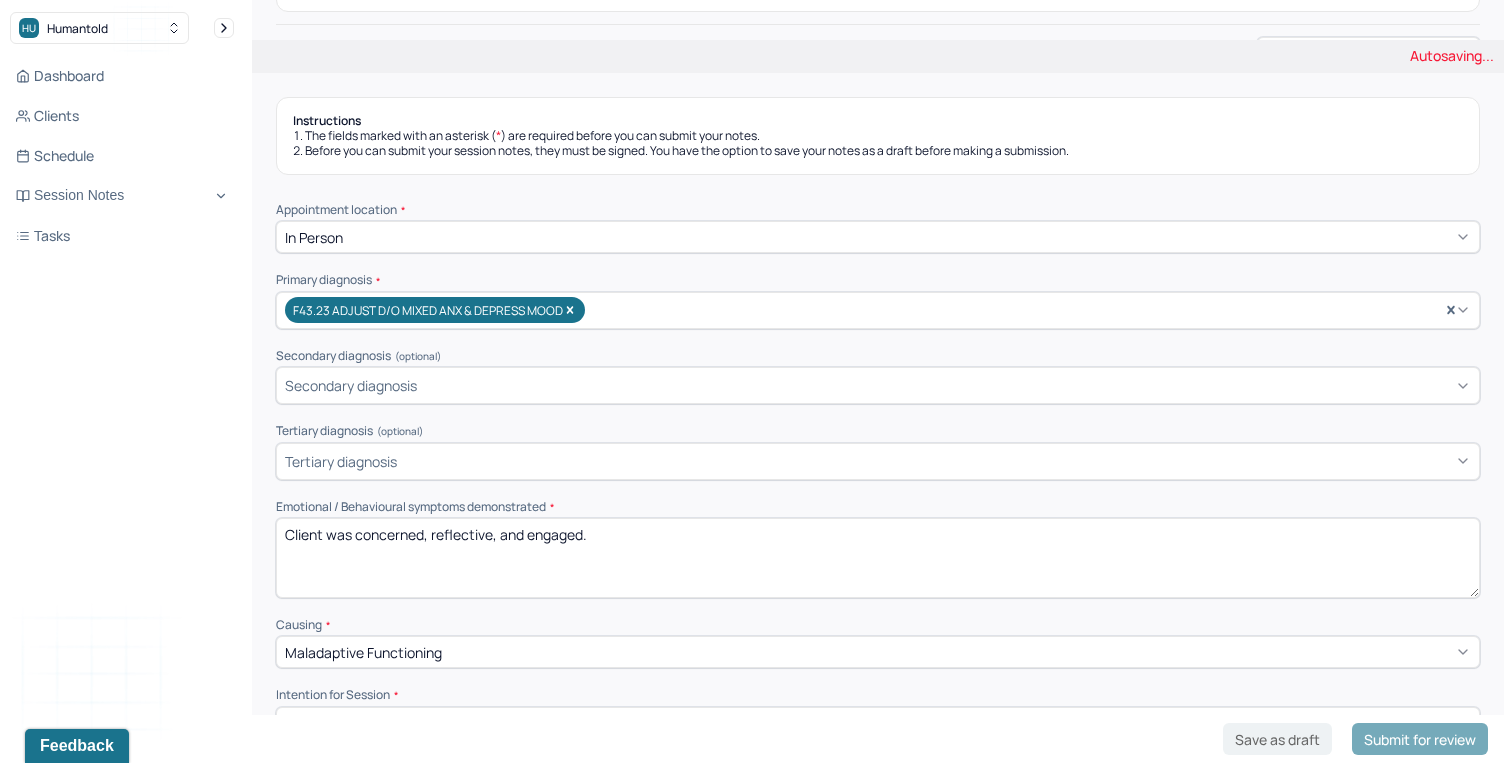 scroll, scrollTop: 276, scrollLeft: 0, axis: vertical 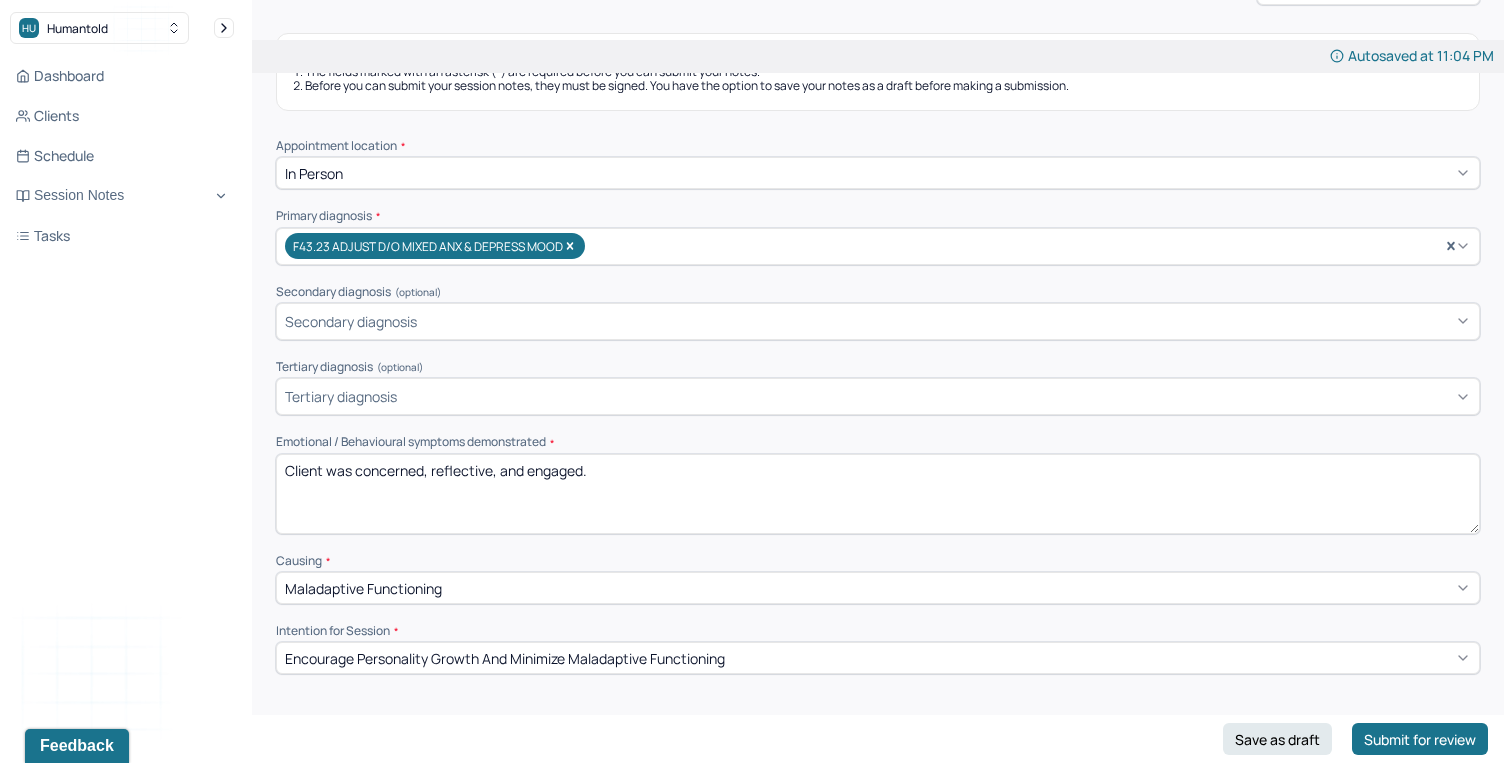 drag, startPoint x: 596, startPoint y: 464, endPoint x: 356, endPoint y: 466, distance: 240.00833 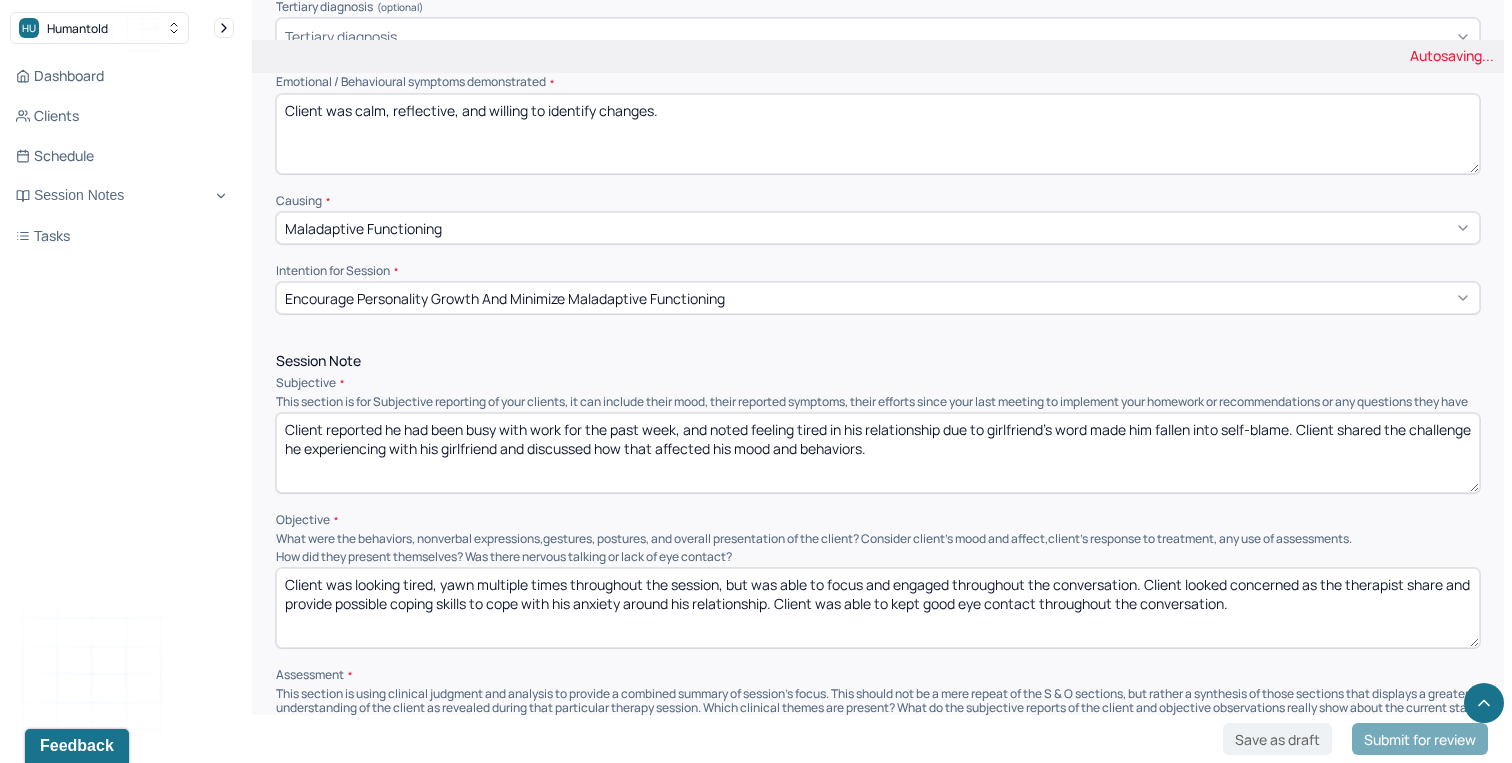 scroll, scrollTop: 643, scrollLeft: 0, axis: vertical 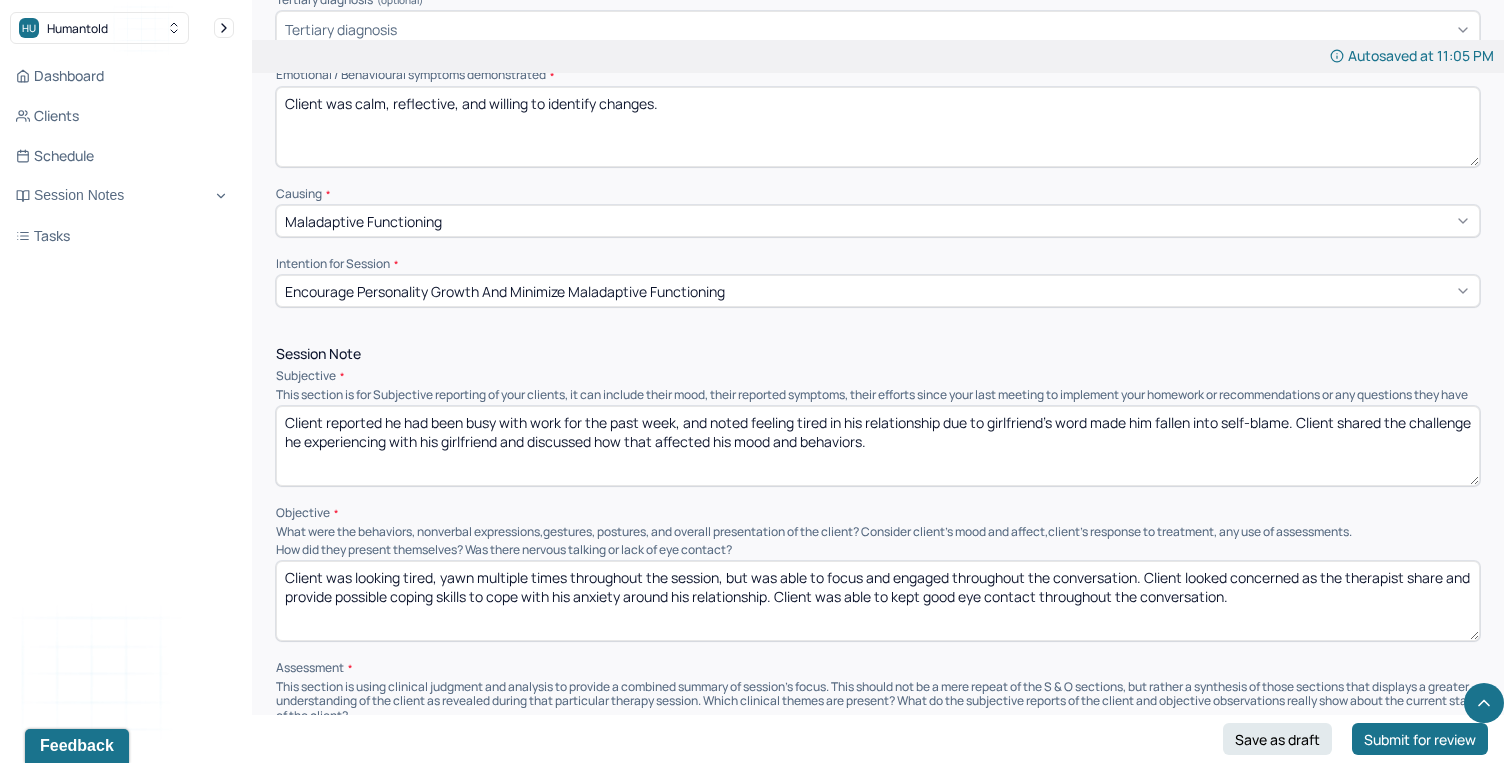 type on "Client was calm, reflective, and willing to identify changes." 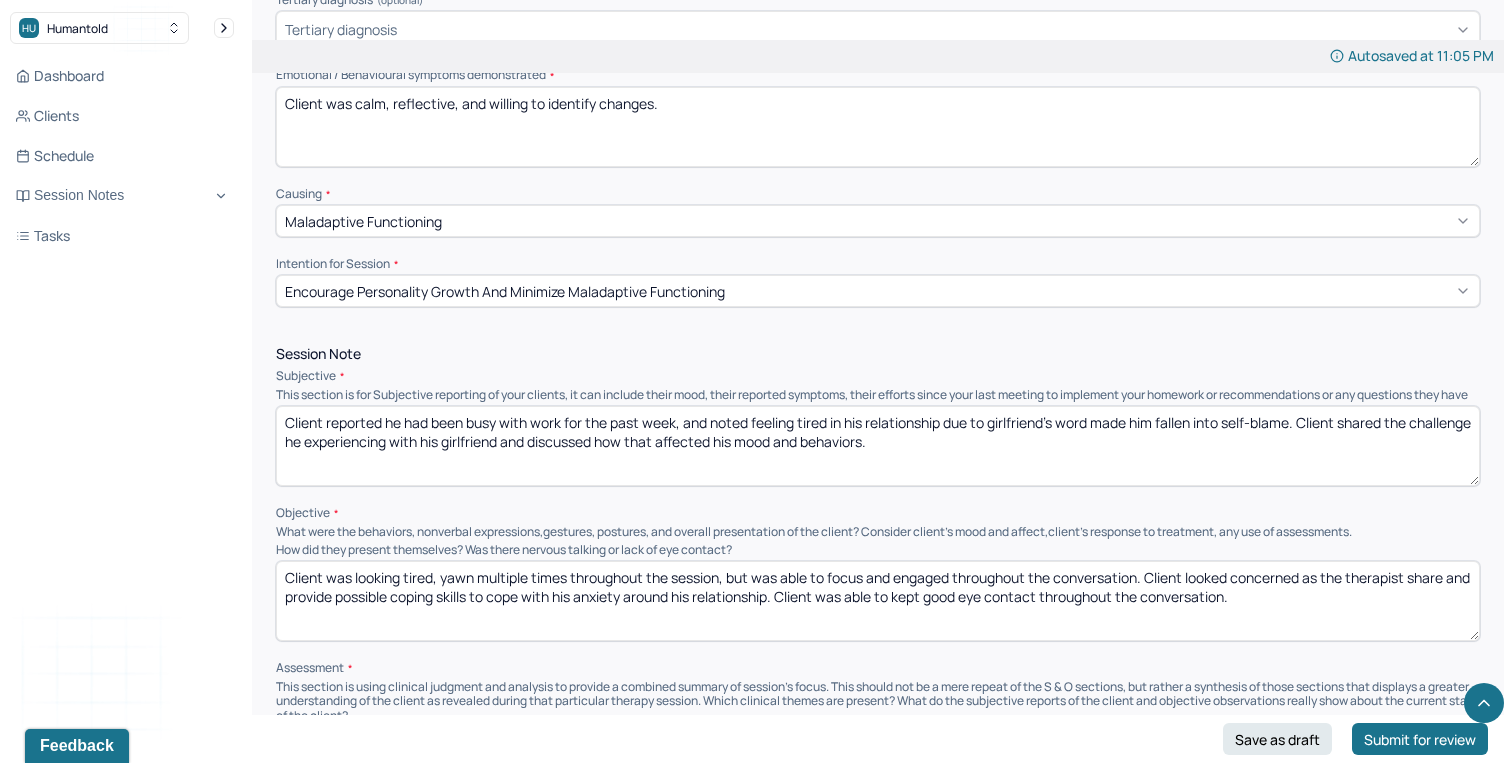 click on "Client reported he had been busy with work for the past week, and noted feeling tired in his relationship due to girlfriend's word made him fallen into self-blame. Client shared the challenge he experiencing with his girlfriend and discussed how that affected his mood and behaviors." at bounding box center [878, 446] 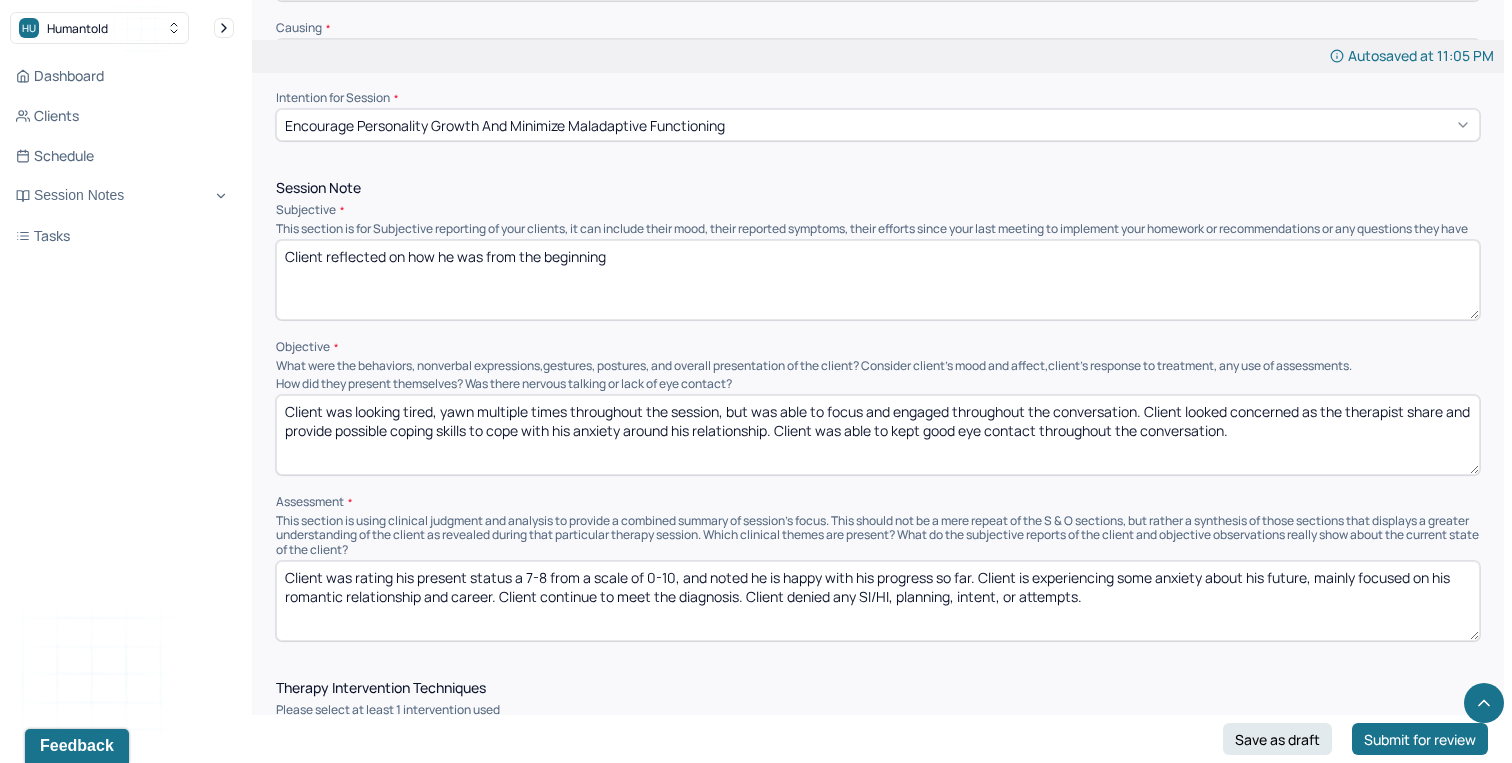 scroll, scrollTop: 818, scrollLeft: 0, axis: vertical 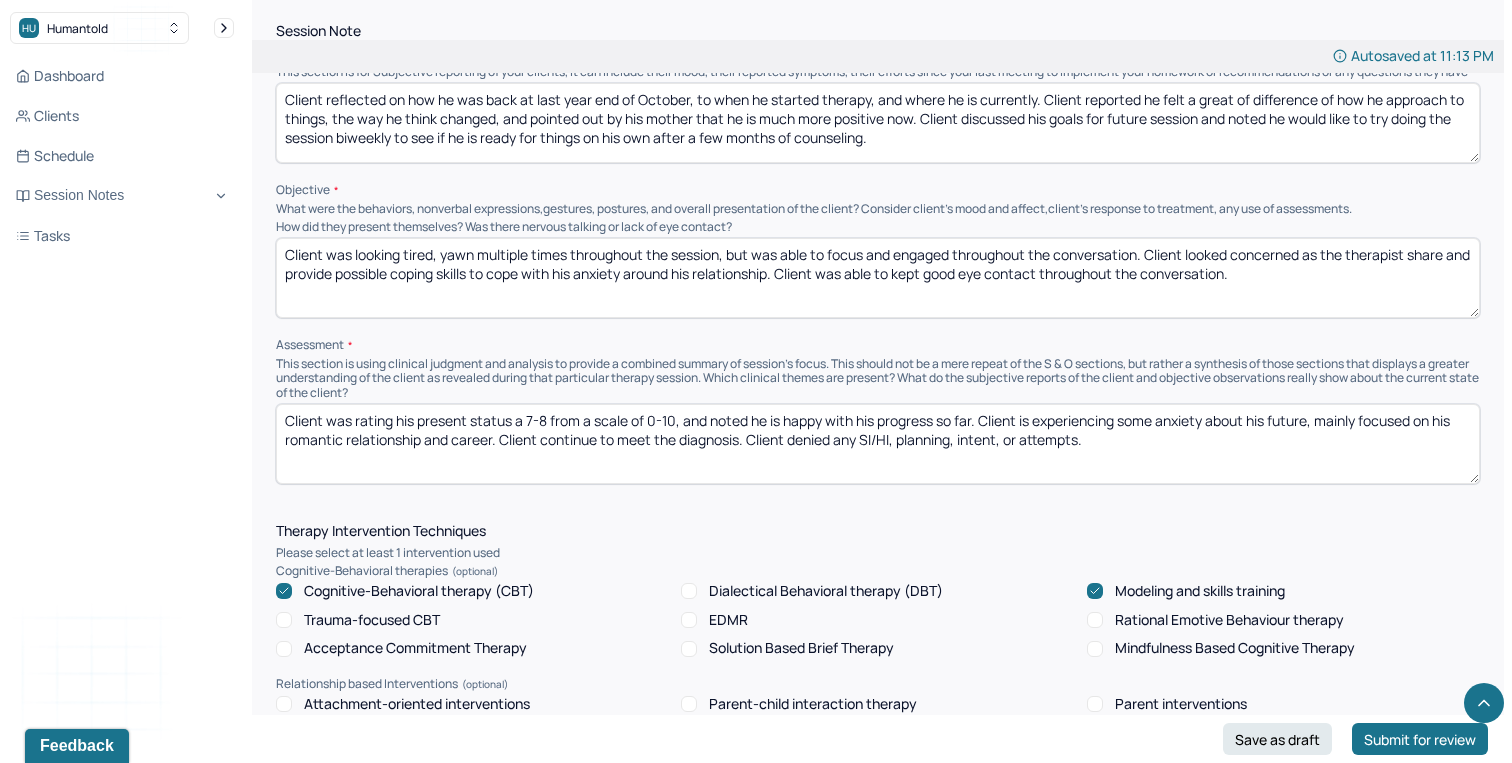 type on "Client reflected on how he was back at last year end of October, to when he started therapy, and where he is currently. Client reported he felt a great of difference of how he approach to things, the way he think changed, and pointed out by his mother that he is much more positive now. Client discussed his goals for future session and noted he would like to try doing the session biweekly to see if he is ready for things on his own after a few months of counseling." 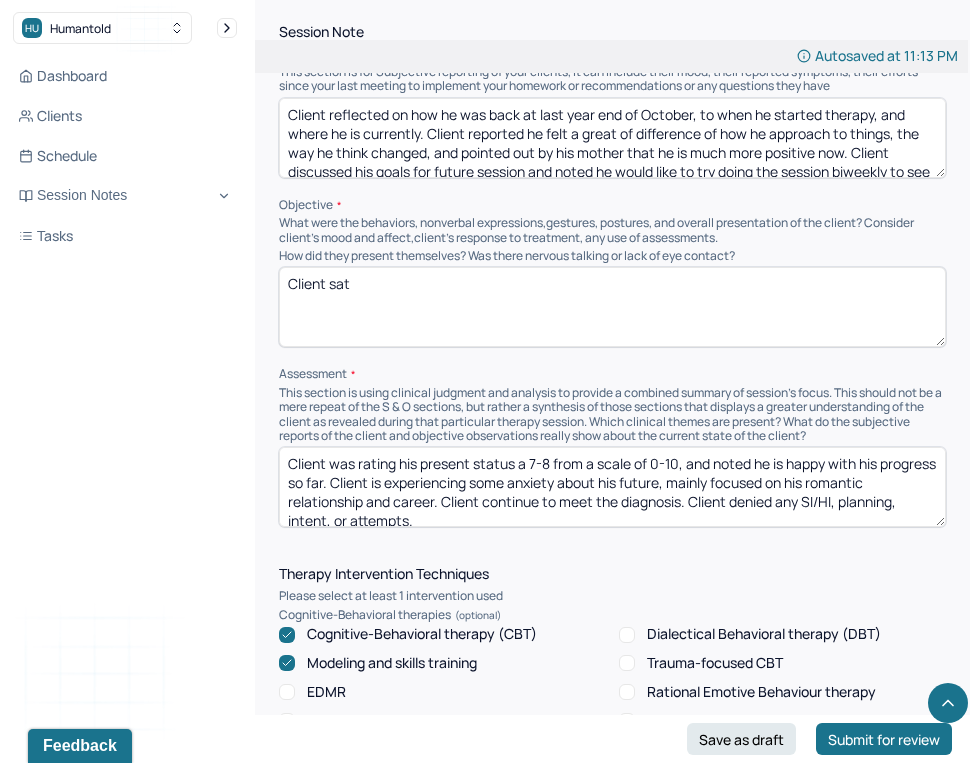scroll, scrollTop: 1042, scrollLeft: 0, axis: vertical 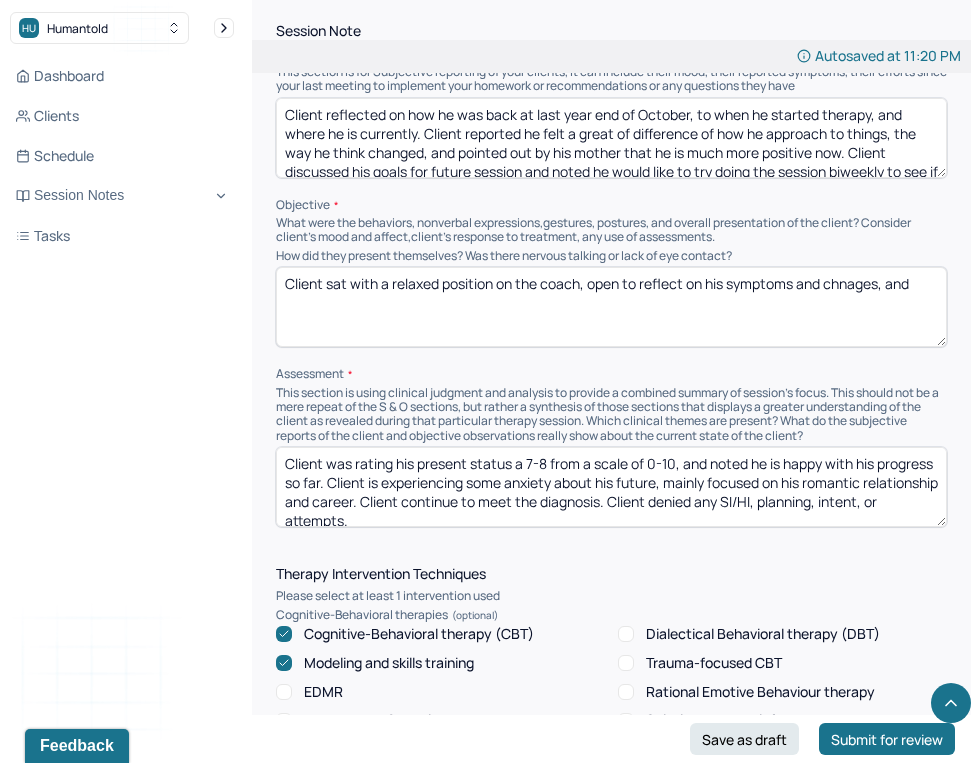 click on "Client sat with a relaxed position on the coach, open to reflect on his symptoms and chnages, and" at bounding box center [611, 307] 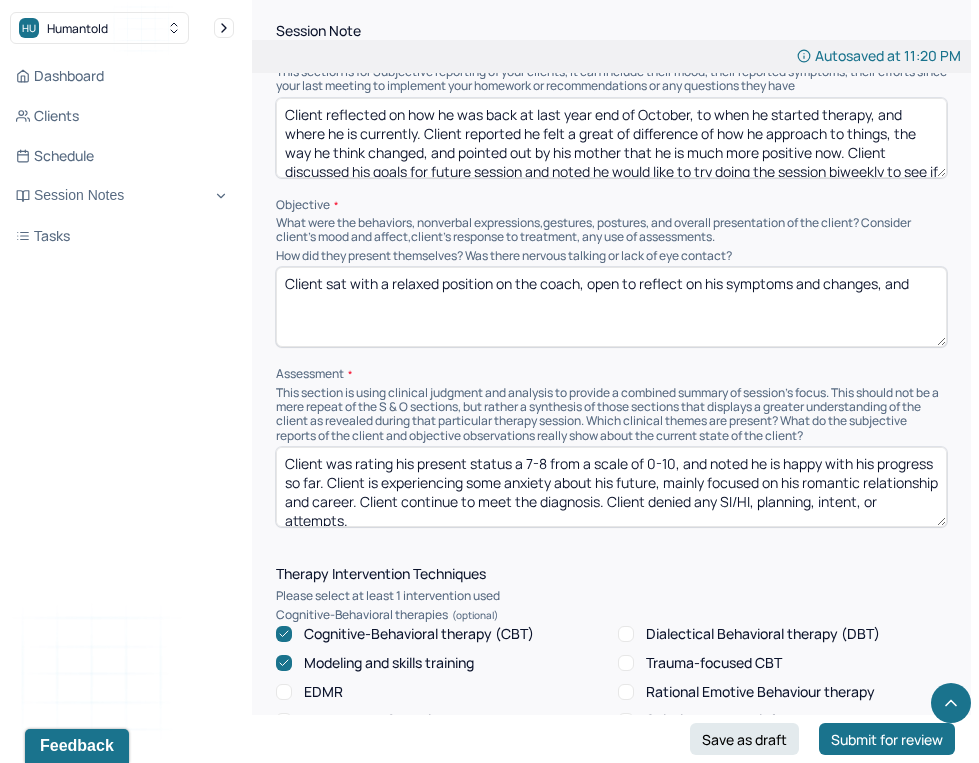 click on "Client sat with a relaxed position on the coach, open to reflect on his symptoms and chnages, and" at bounding box center [611, 307] 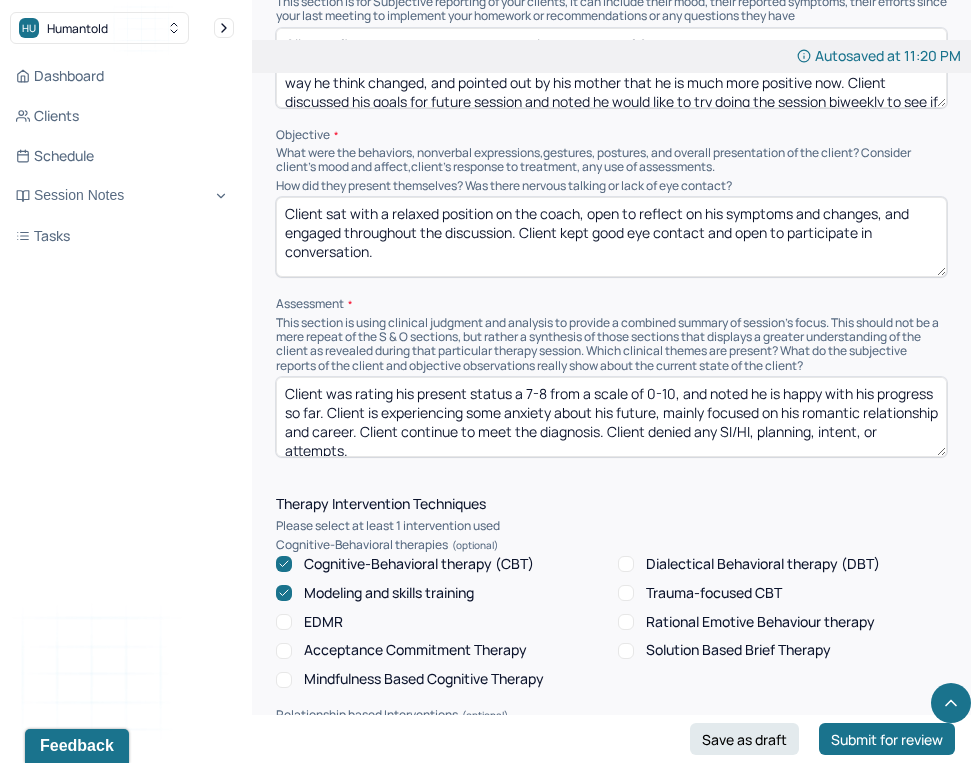 scroll, scrollTop: 1121, scrollLeft: 0, axis: vertical 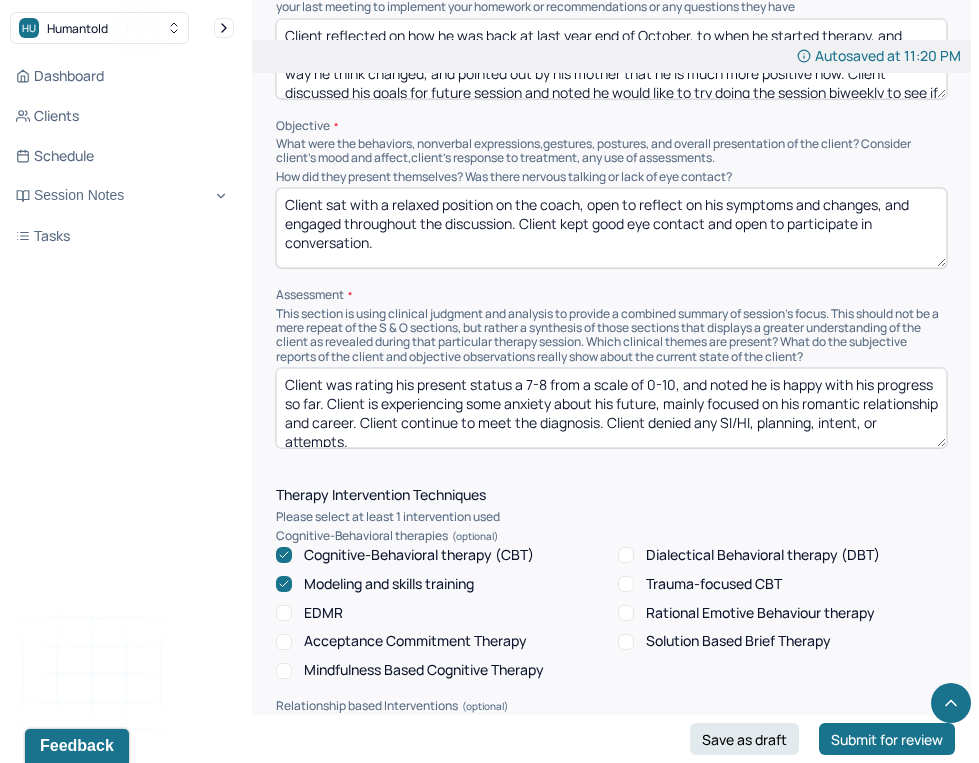 type on "Client sat with a relaxed position on the coach, open to reflect on his symptoms and changes, and engaged throughout the discussion. Client kept good eye contact and open to participate in conversation." 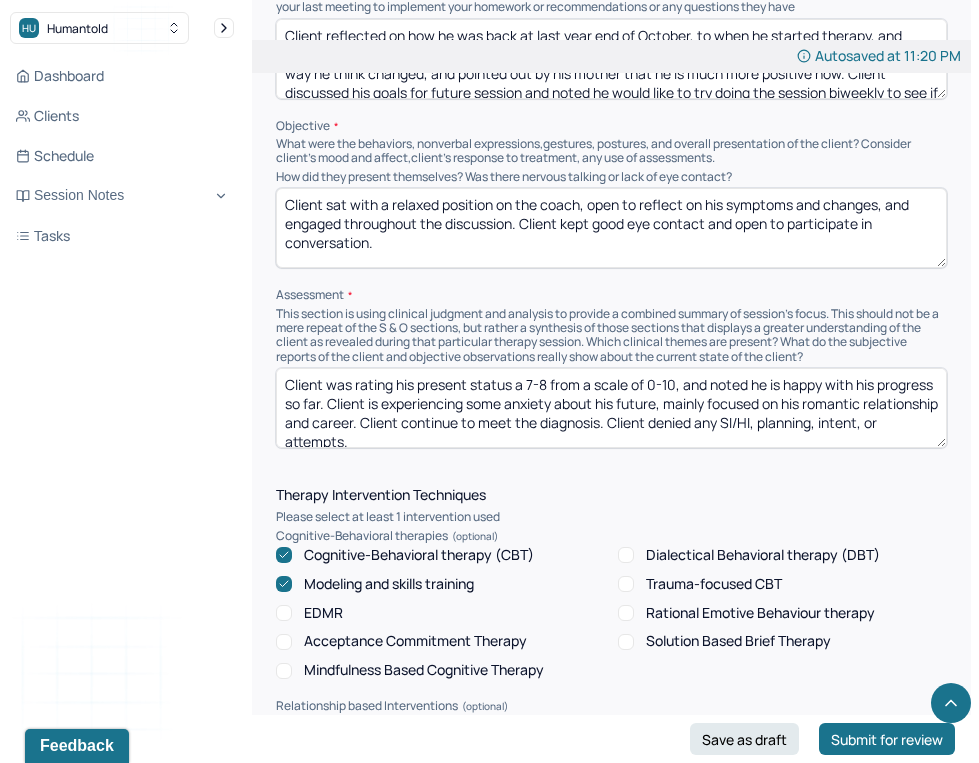 drag, startPoint x: 437, startPoint y: 420, endPoint x: 277, endPoint y: 374, distance: 166.48123 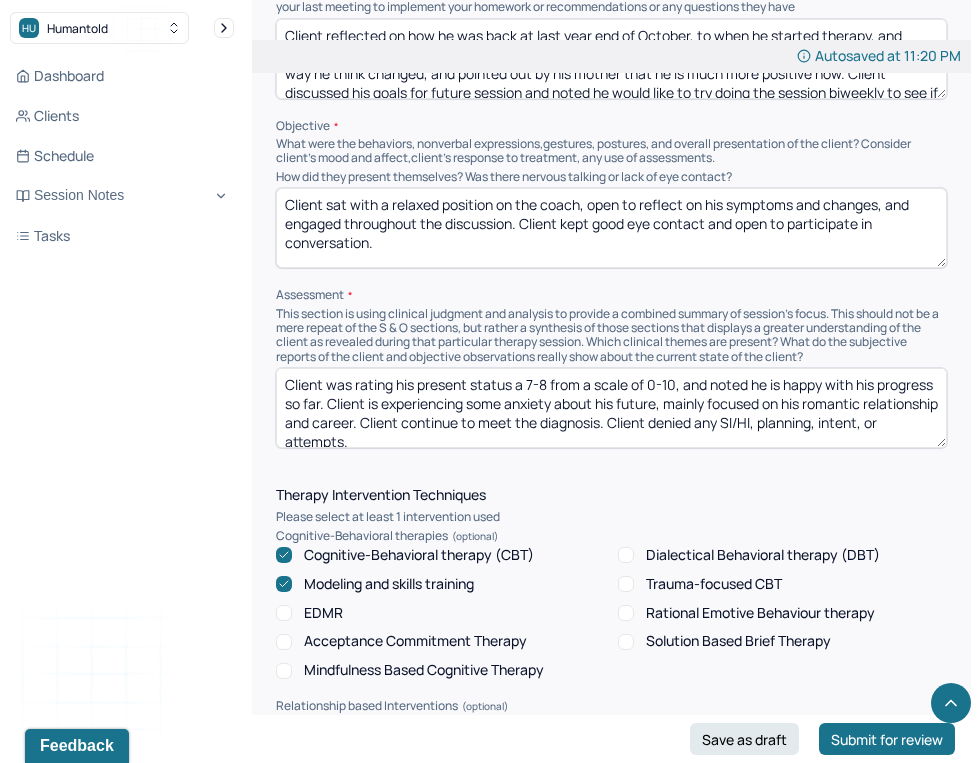 click on "Client was rating his present status a 7-8 from a scale of 0-10, and noted he is happy with his progress so far. Client is experiencing some anxiety about his future, mainly focused on his romantic relationship and career. Client continue to meet the diagnosis. Client denied any SI/HI, planning, intent, or attempts." at bounding box center [611, 408] 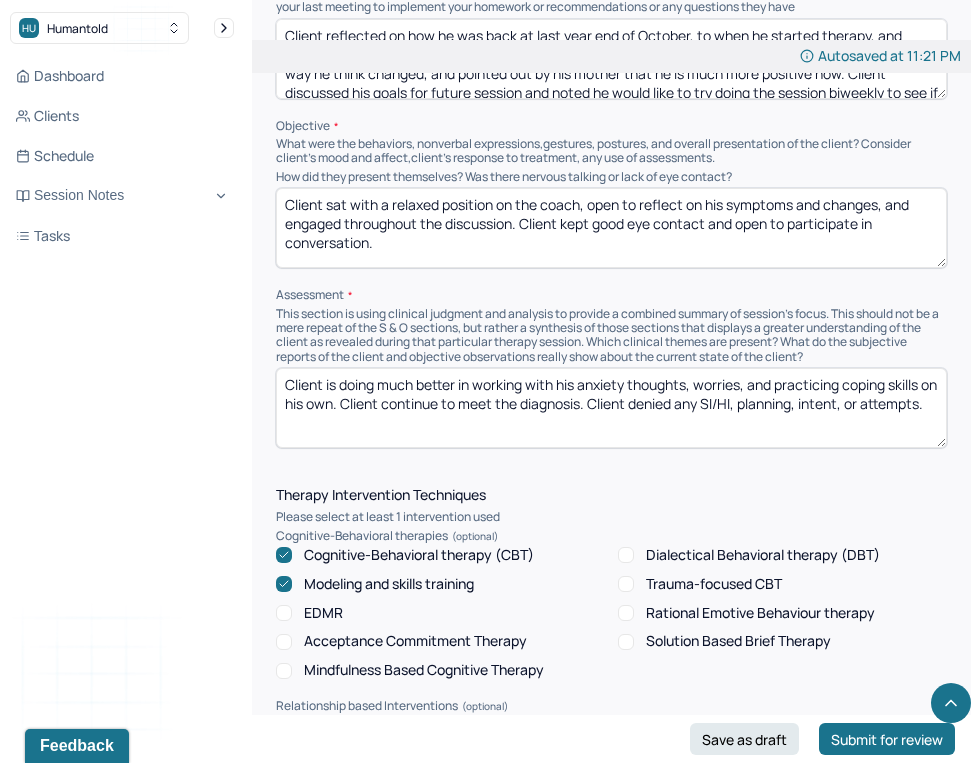 click on "Client is doing much better in working with his anxiety thoughts, worries, and practicing coping skills on his own. Client continue to meet the diagnosis. Client denied any SI/HI, planning, intent, or attempts." at bounding box center (611, 408) 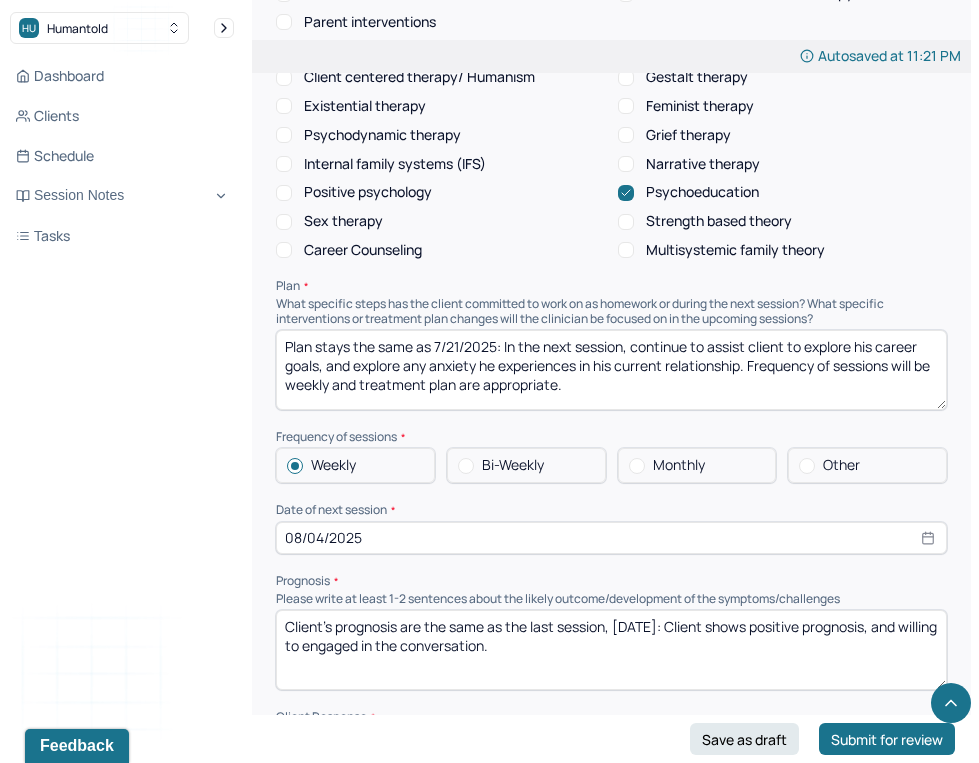 scroll, scrollTop: 1856, scrollLeft: 0, axis: vertical 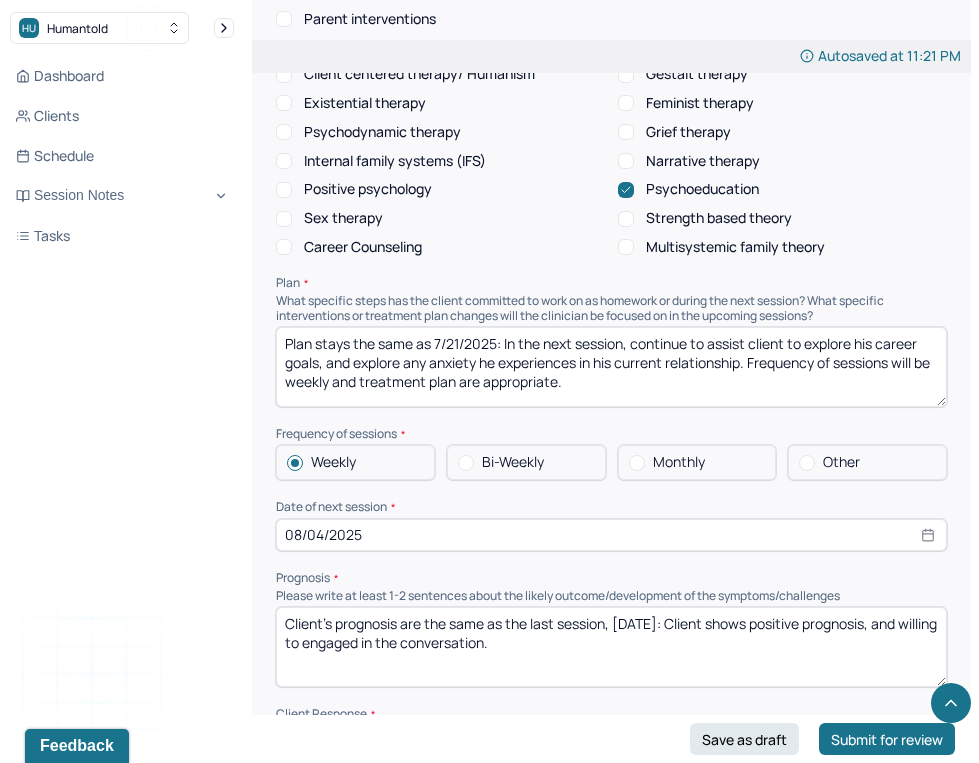 type on "Client is doing much better in working with his anxiety thoughts, worries, and practicing coping skills on his own. Client continue to meet the diagnosis, but much more manageable that he felt things are under his control. Client denied any SI/HI, planning, intent, or attempts." 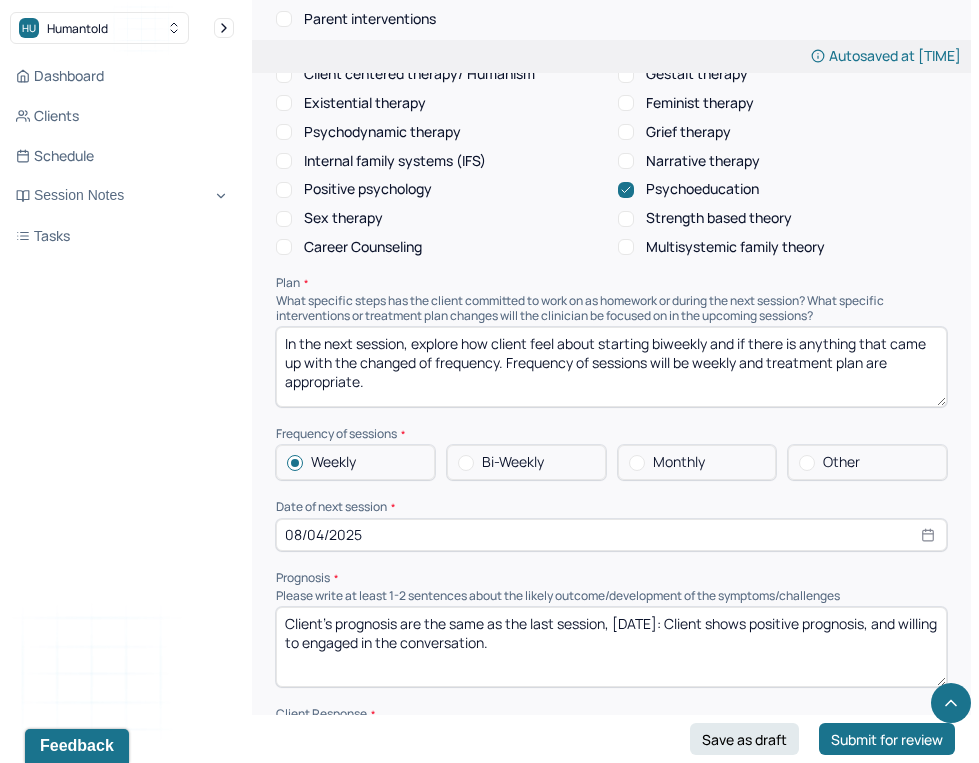 click on "In the next session, explore how client feel about starting biweekly and if there is anything that came up with the changed of frequency. Frequency of sessions will be weekly and treatment plan are appropriate." at bounding box center (611, 367) 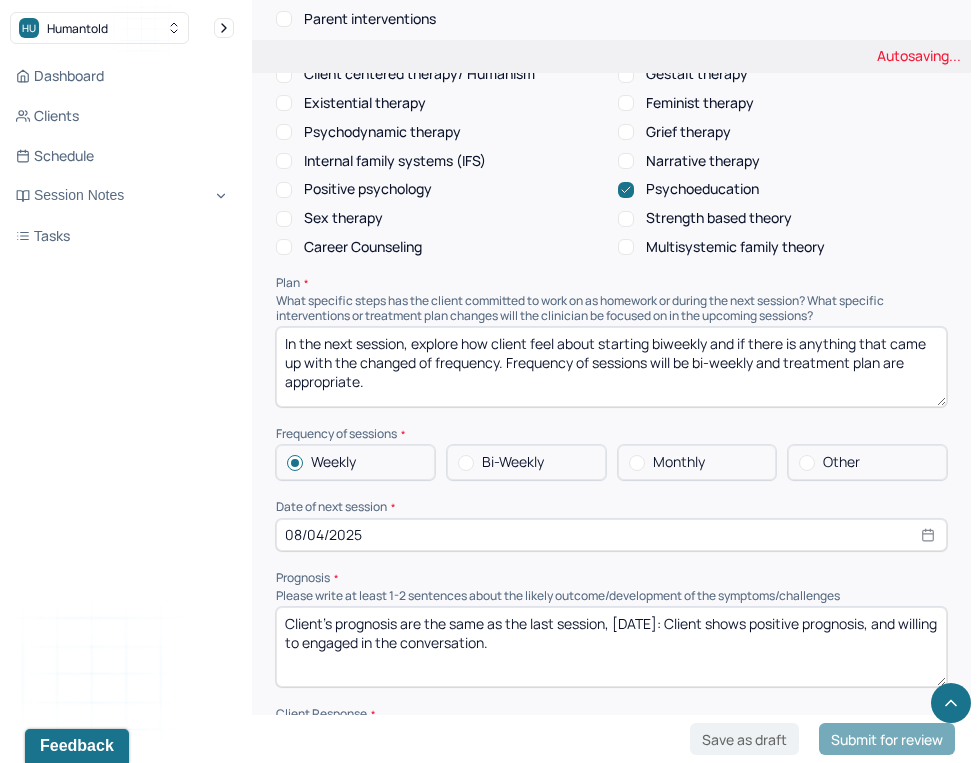type on "In the next session, explore how client feel about starting biweekly and if there is anything that came up with the changed of frequency. Frequency of sessions will be bi-weekly and treatment plan are appropriate." 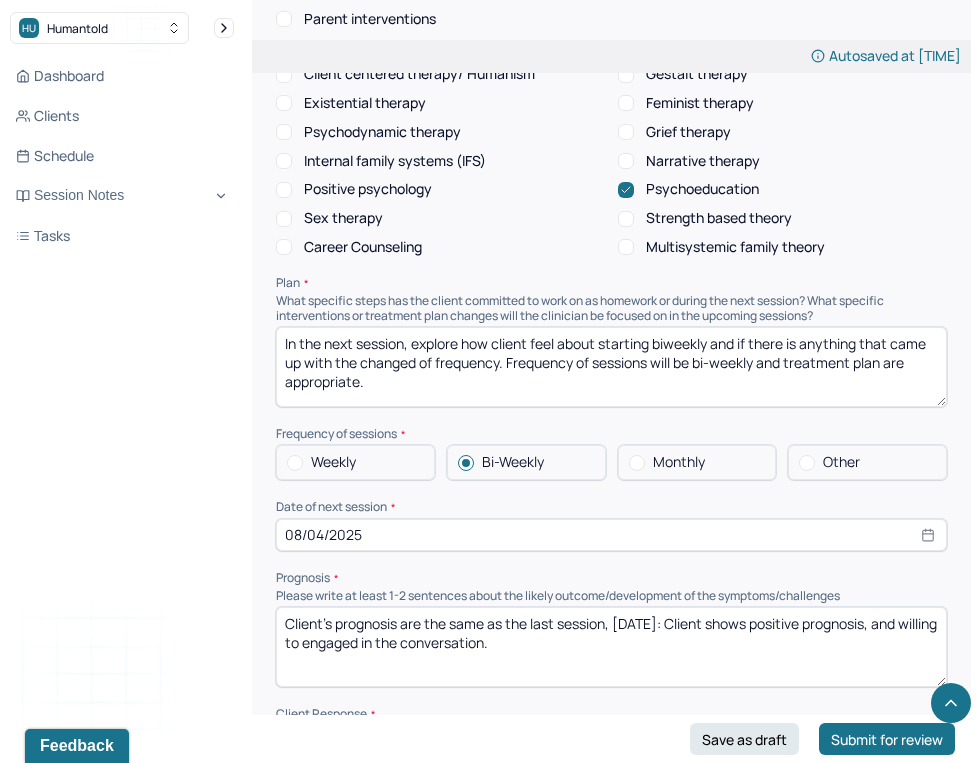 click on "08/04/2025" at bounding box center (611, 535) 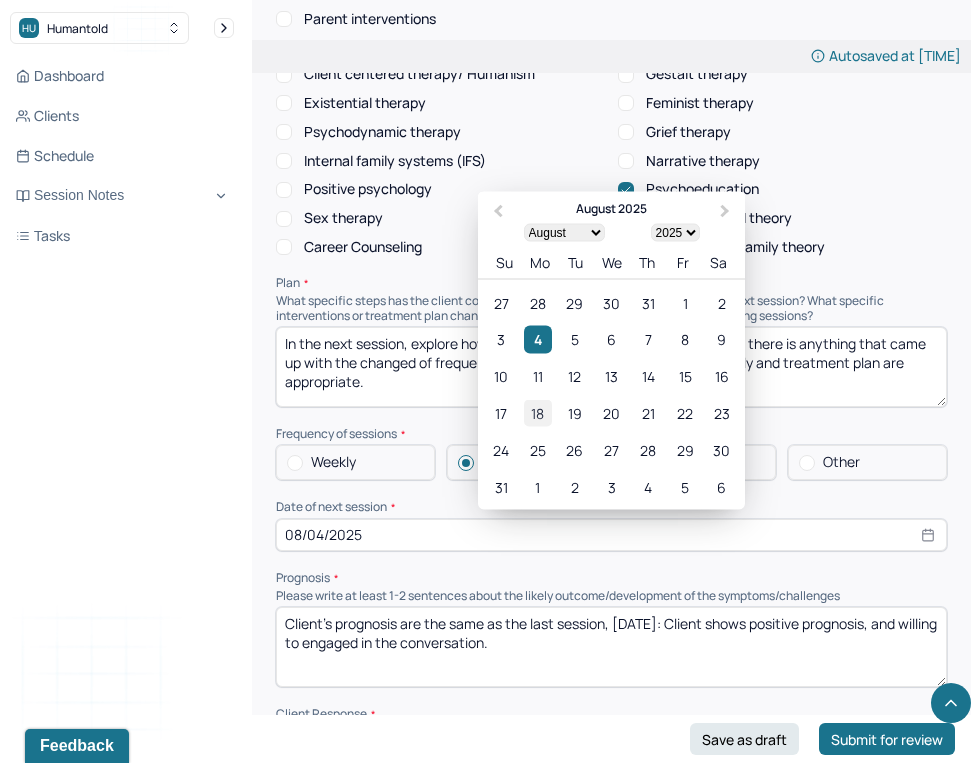 click on "18" at bounding box center [537, 412] 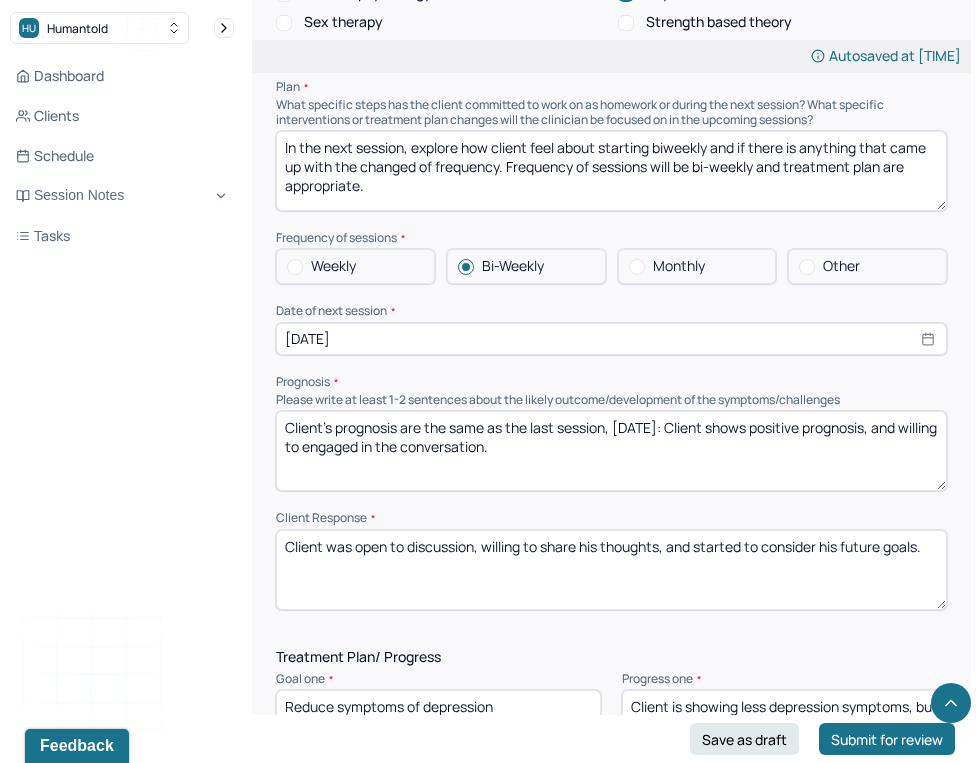 scroll, scrollTop: 2091, scrollLeft: 0, axis: vertical 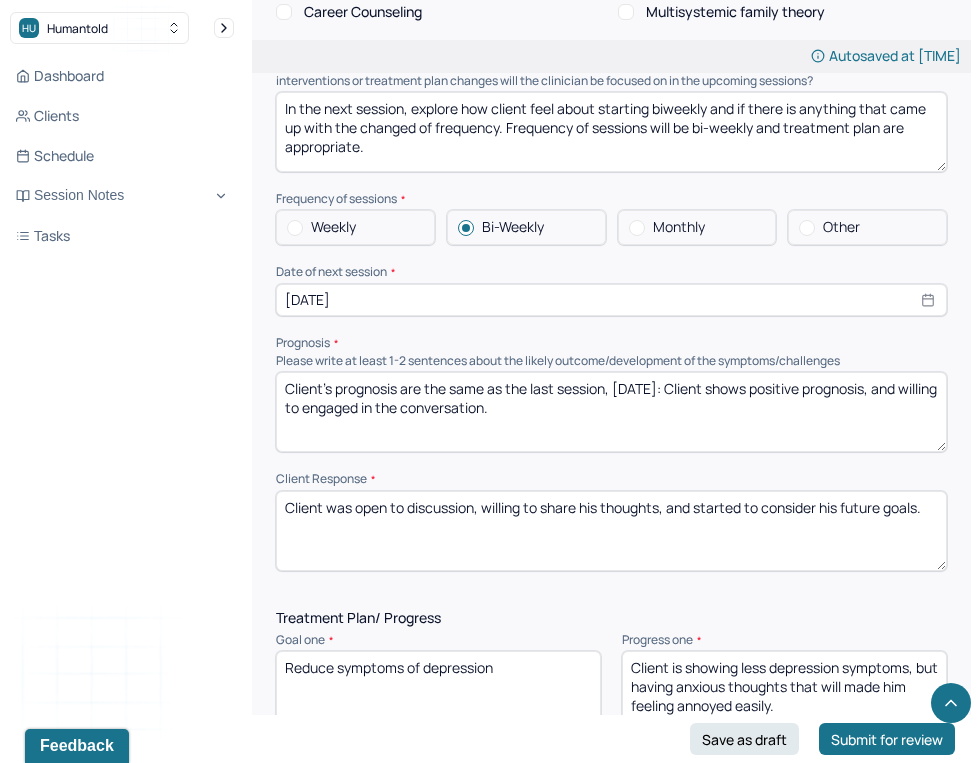 click on "Client's prognosis are the same as the last session, [DATE]: Client shows positive prognosis, and willing to engaged in the conversation." at bounding box center (611, 412) 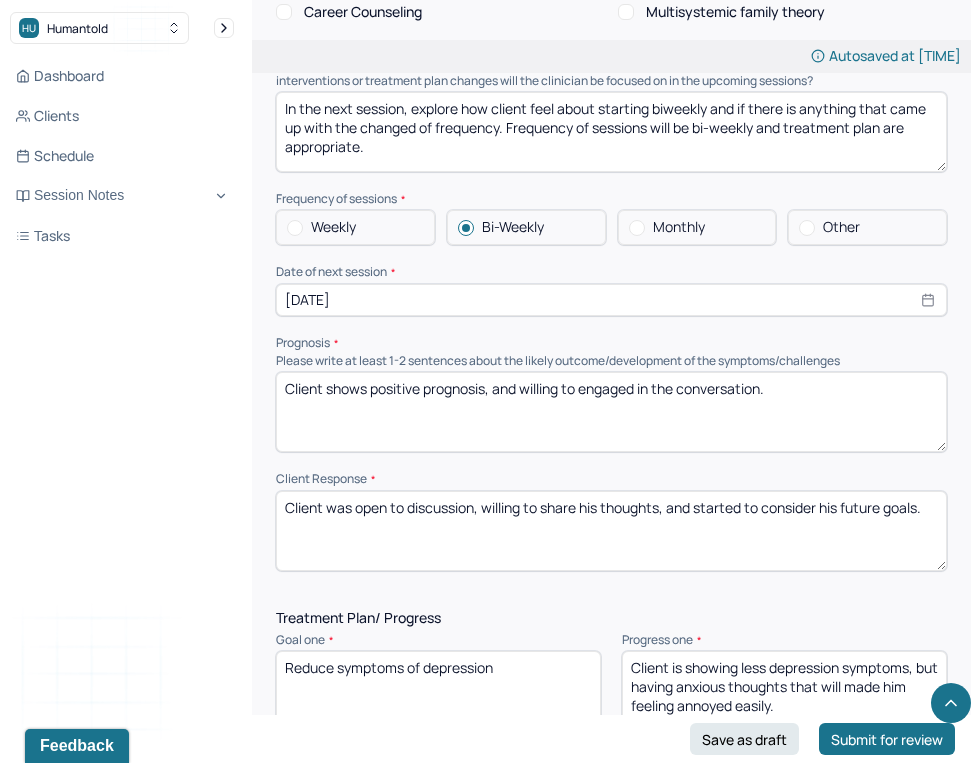 drag, startPoint x: 821, startPoint y: 380, endPoint x: 522, endPoint y: 383, distance: 299.01505 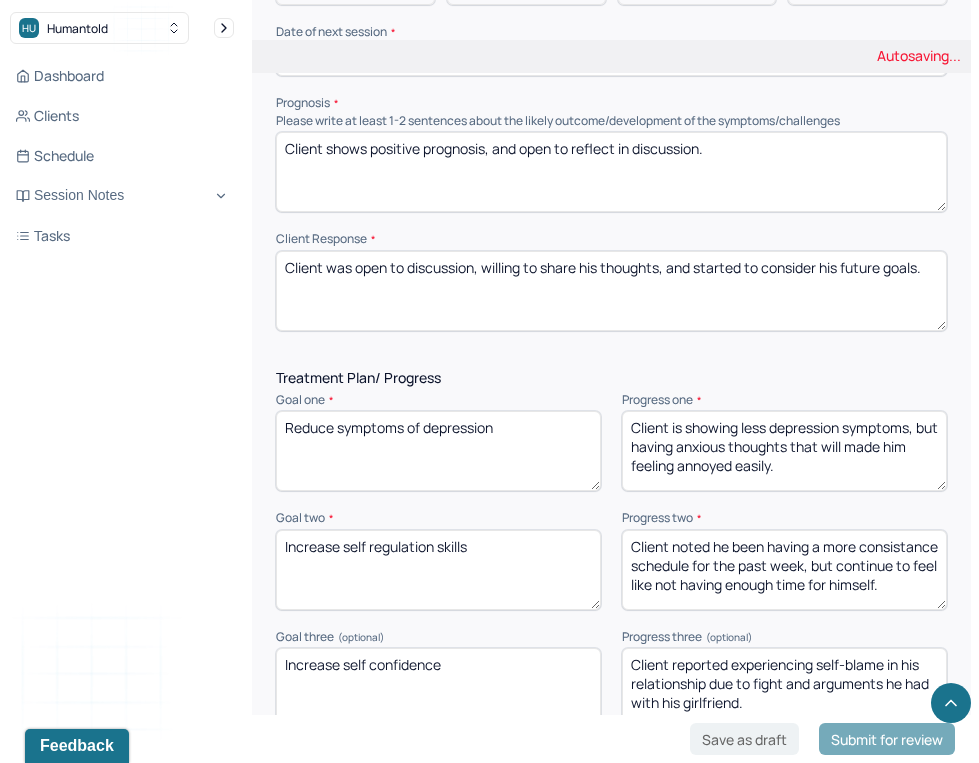 scroll, scrollTop: 2335, scrollLeft: 0, axis: vertical 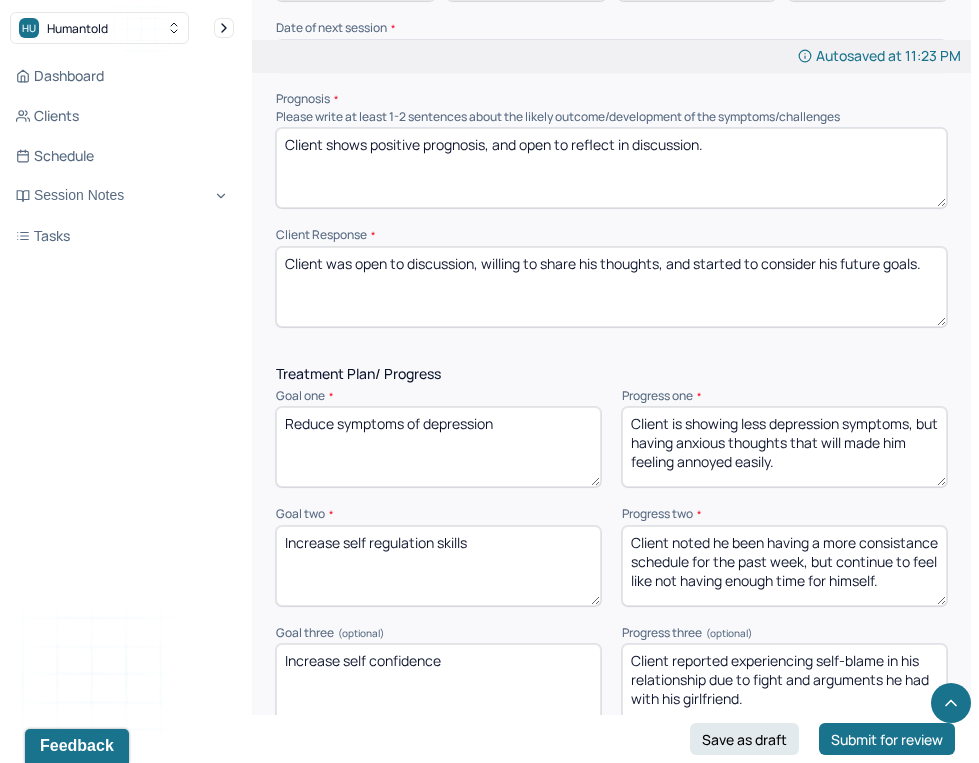 type on "Client shows positive prognosis, and open to reflect in discussion." 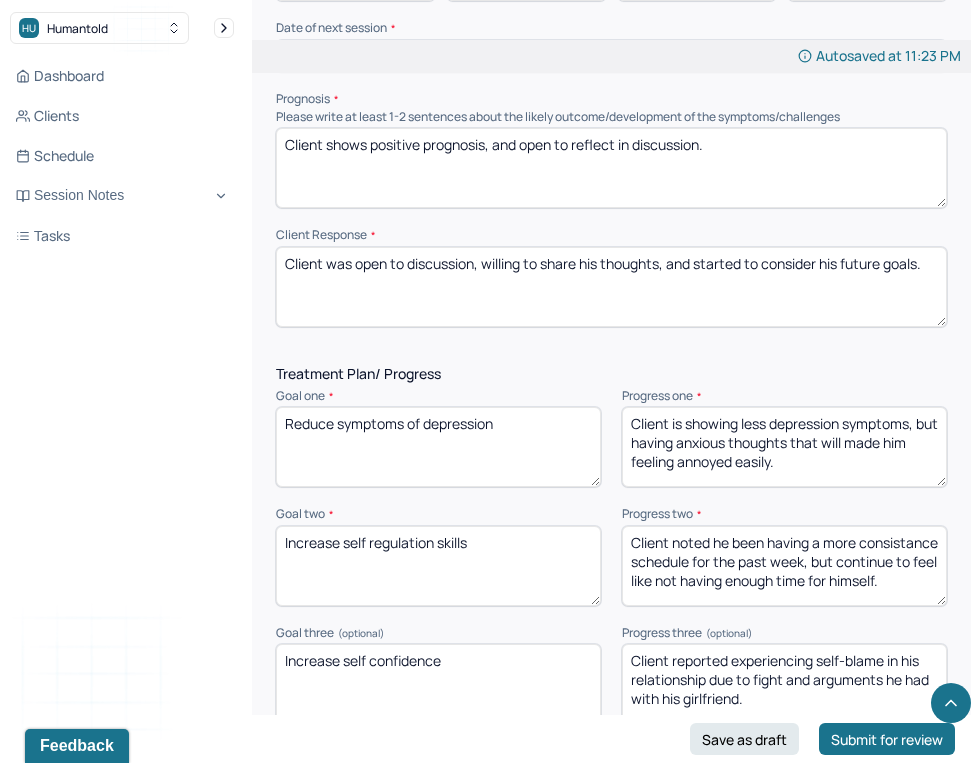 drag, startPoint x: 927, startPoint y: 262, endPoint x: 329, endPoint y: 256, distance: 598.0301 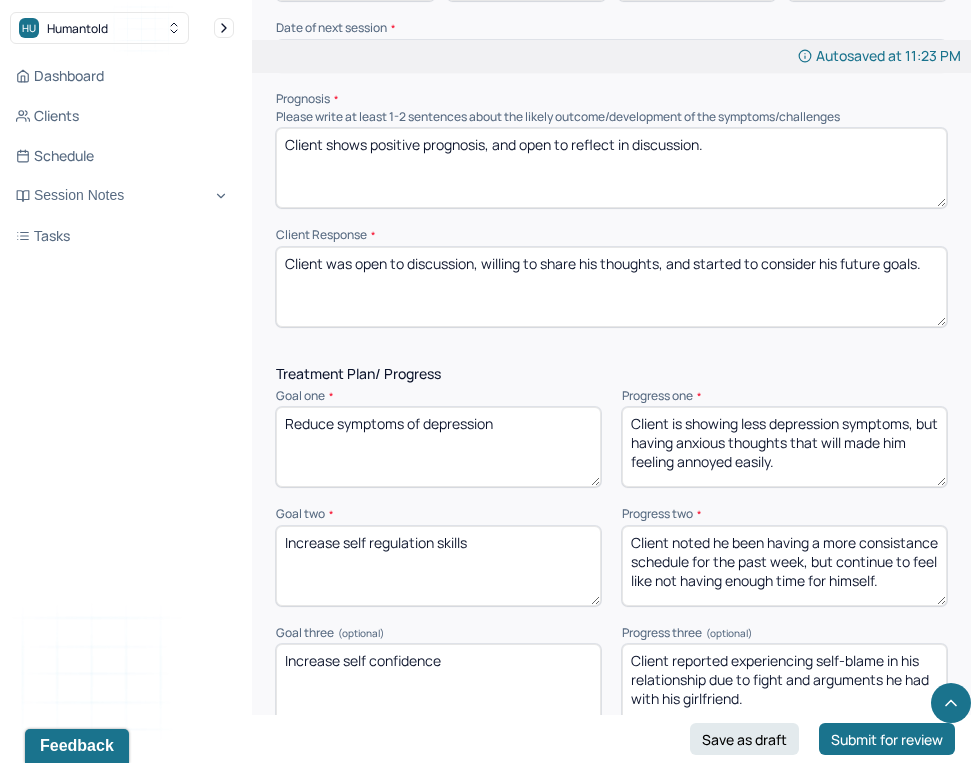 click on "Client was open to discussion, willing to share his thoughts, and started to consider his future goals." at bounding box center (611, 287) 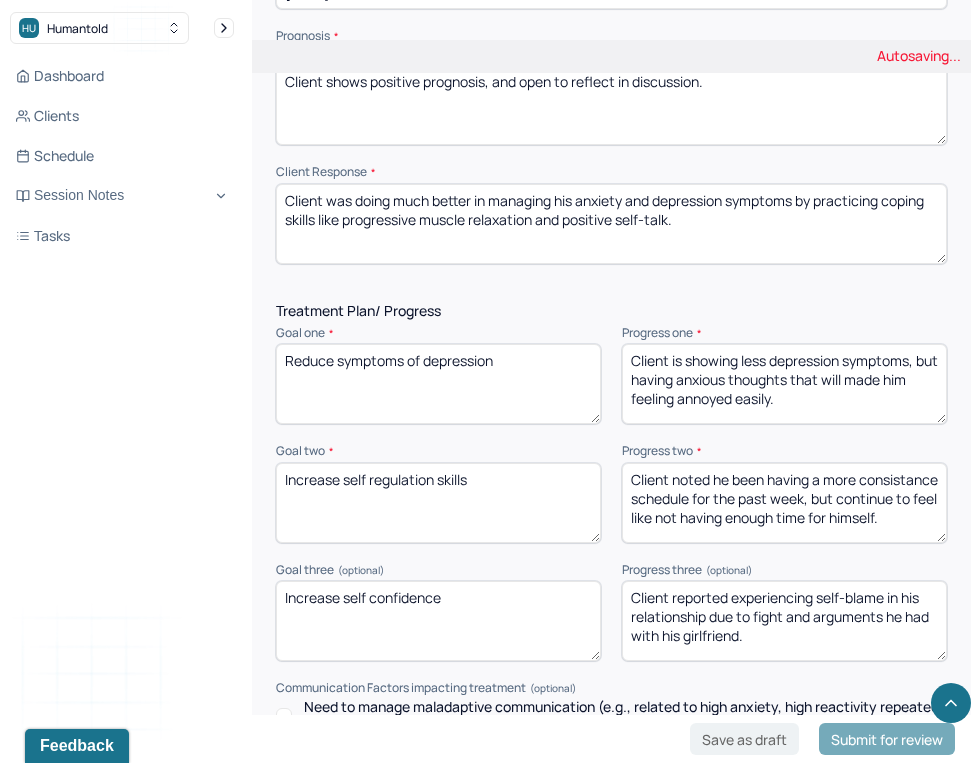 scroll, scrollTop: 2408, scrollLeft: 0, axis: vertical 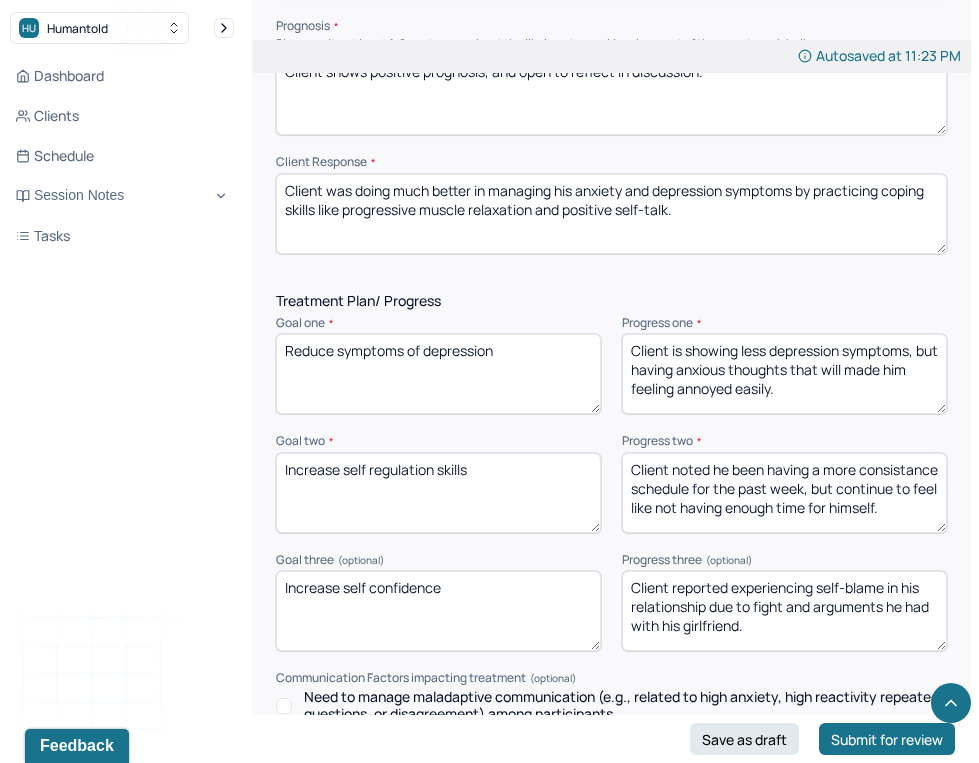 type on "Client was doing much better in managing his anxiety and depression symptoms by practicing coping skills like progressive muscle relaxation and positive self-talk." 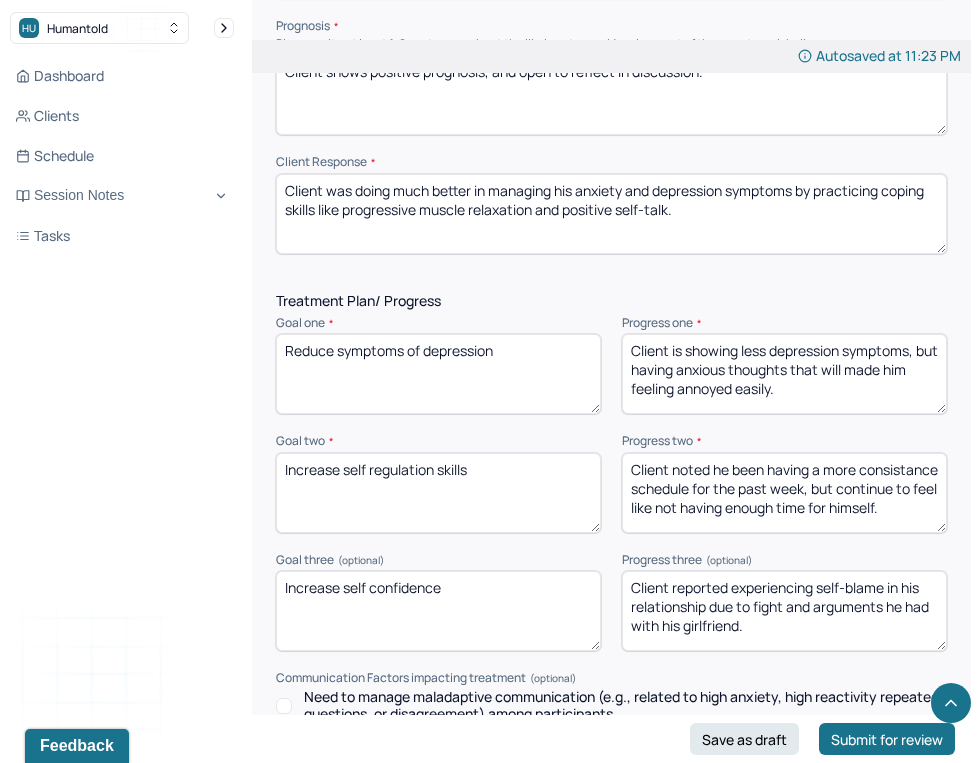 drag, startPoint x: 792, startPoint y: 384, endPoint x: 671, endPoint y: 341, distance: 128.41339 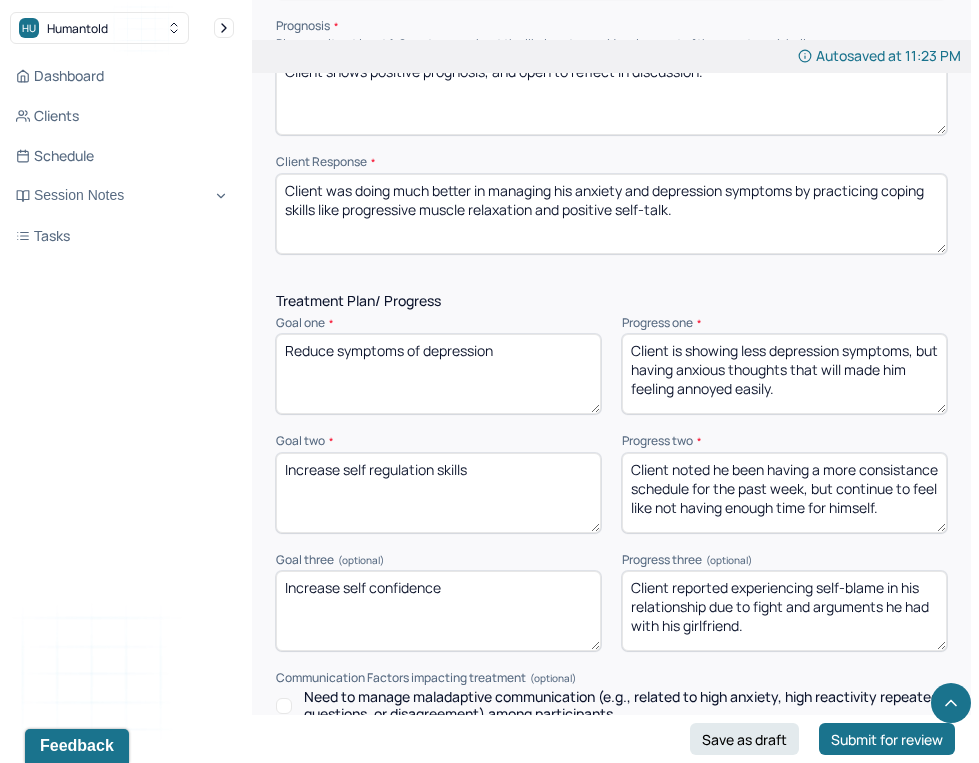 click on "Client is showing less depression symptoms, but having anxious thoughts that will made him feeling annoyed easily." at bounding box center [784, 374] 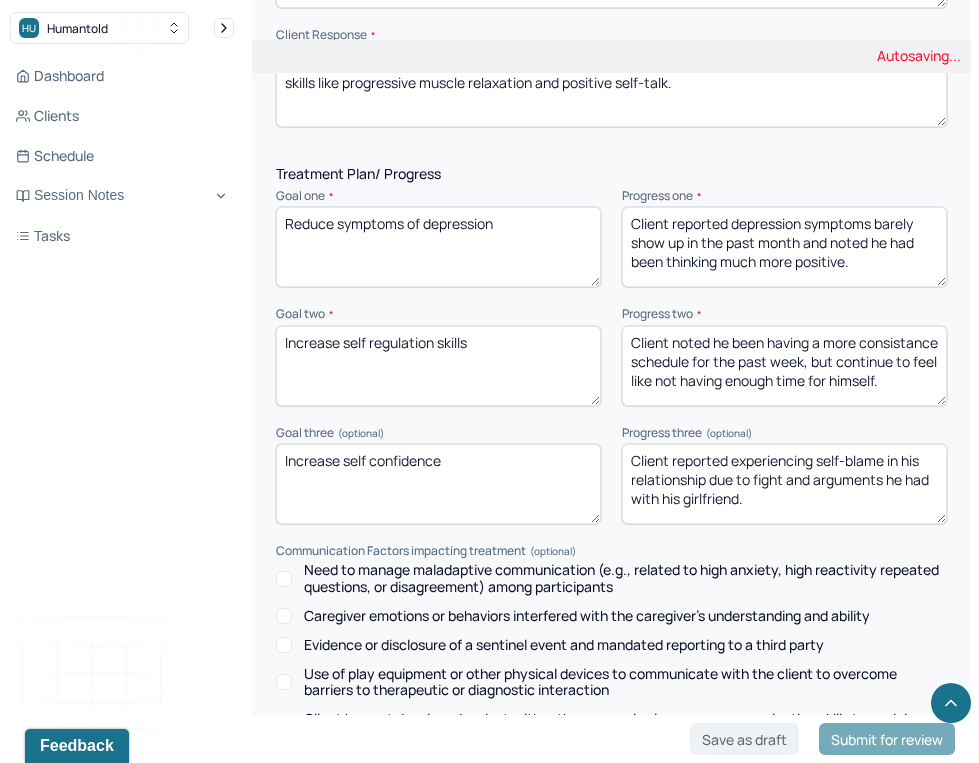 scroll, scrollTop: 2547, scrollLeft: 0, axis: vertical 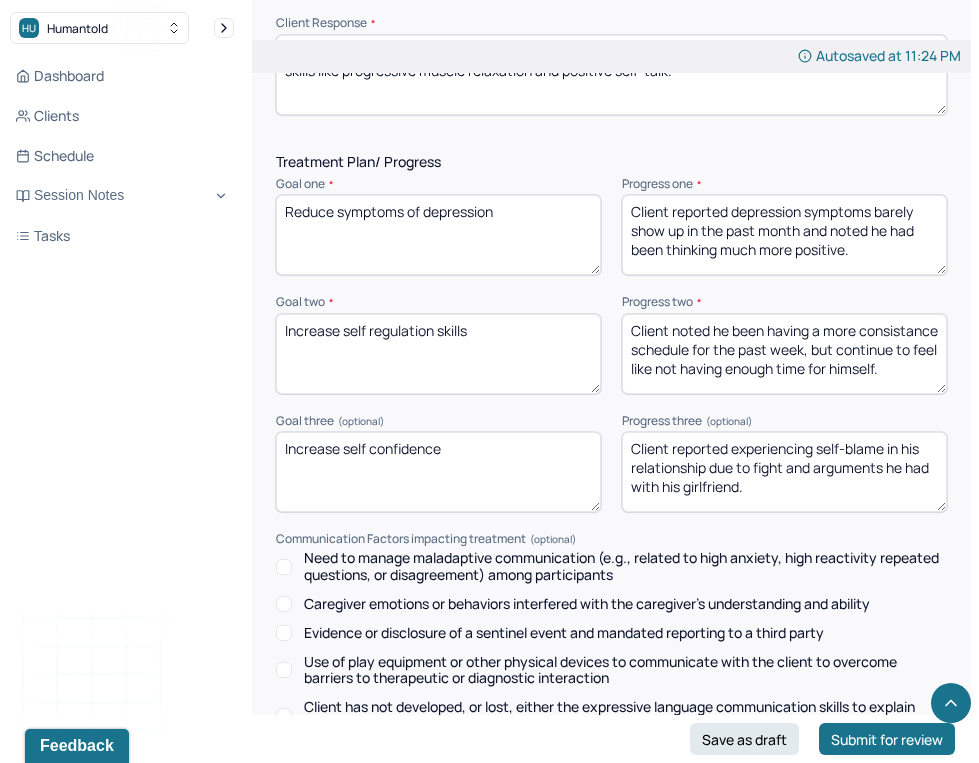 type on "Client reported depression symptoms barely show up in the past month and noted he had been thinking much more positive." 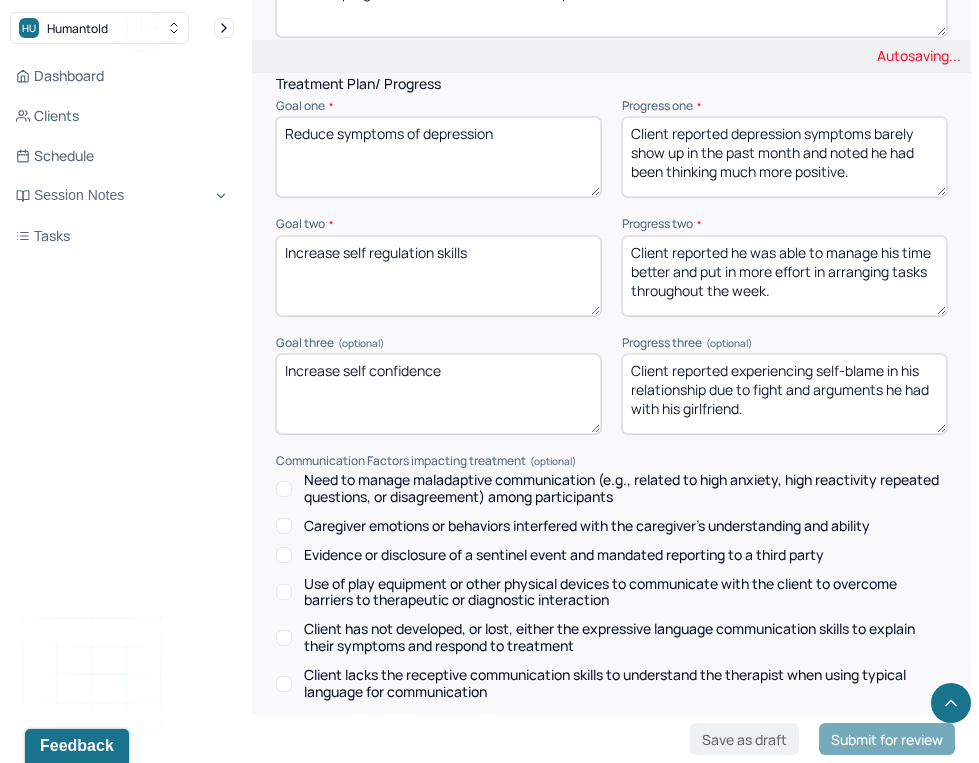 scroll, scrollTop: 2636, scrollLeft: 0, axis: vertical 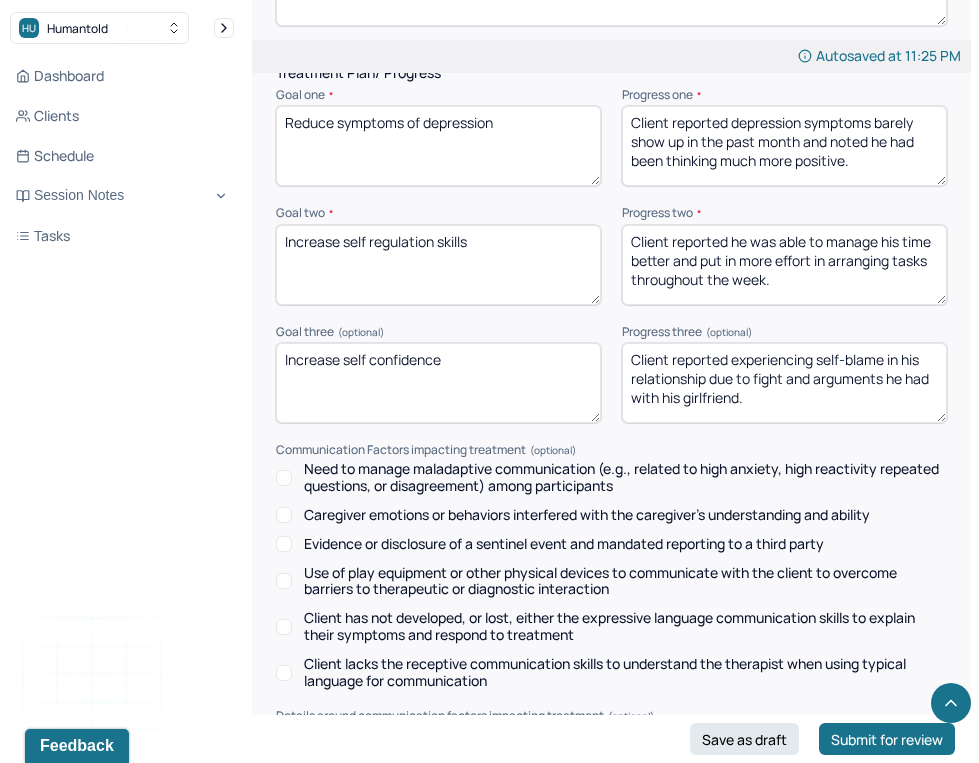 type on "Client reported he was able to manage his time better and put in more effort in arranging tasks throughout the week." 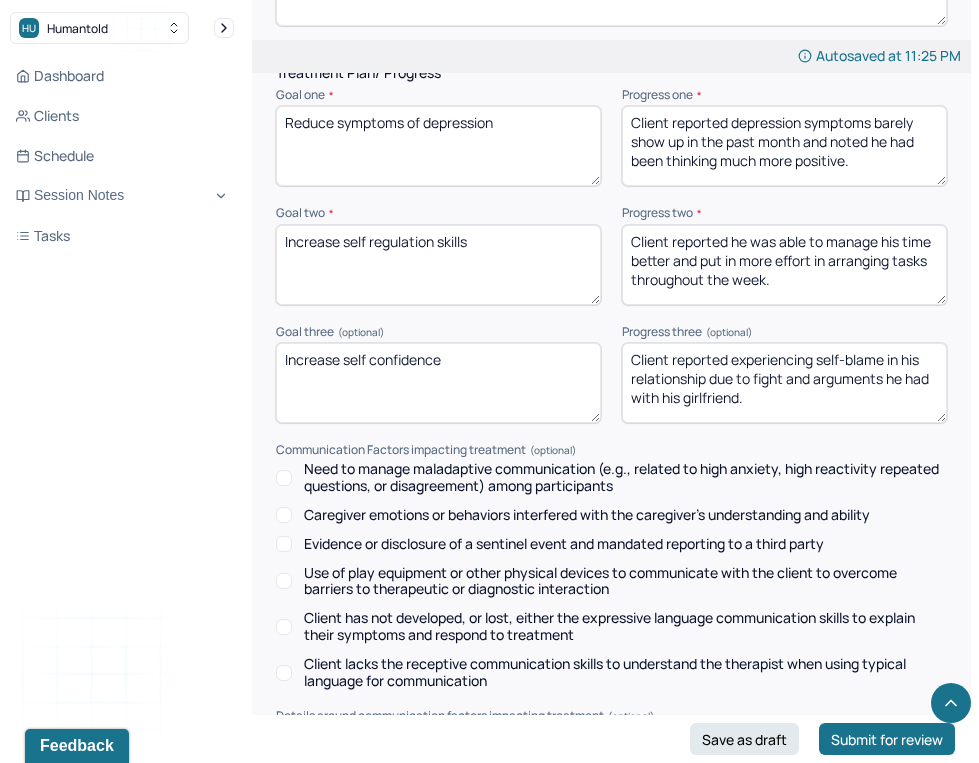 drag, startPoint x: 785, startPoint y: 393, endPoint x: 670, endPoint y: 351, distance: 122.42957 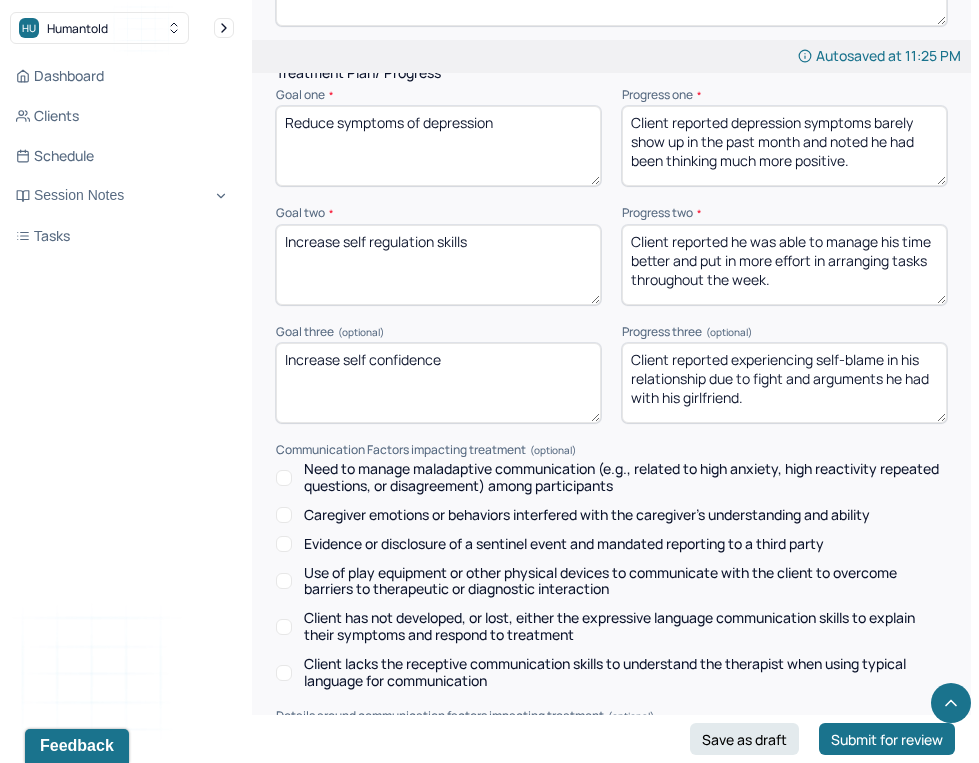 click on "Client reported experiencing self-blame in his relationship due to fight and arguments he had with his girlfriend." at bounding box center [784, 383] 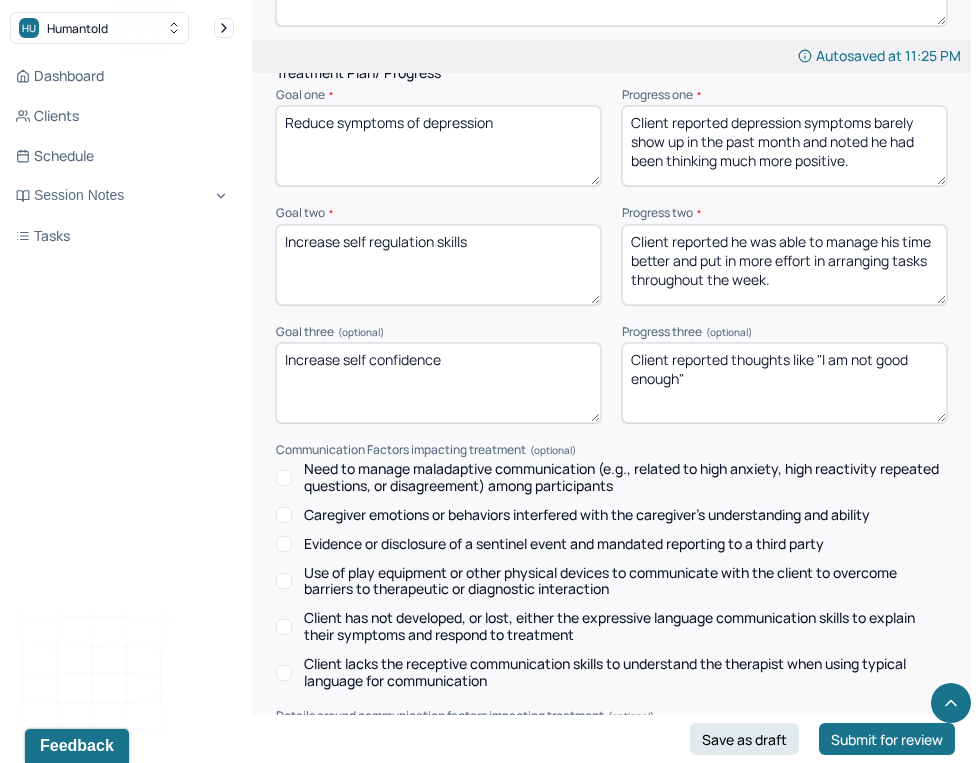 click on "Client reported thoughts like "I am not good enough"" at bounding box center (784, 383) 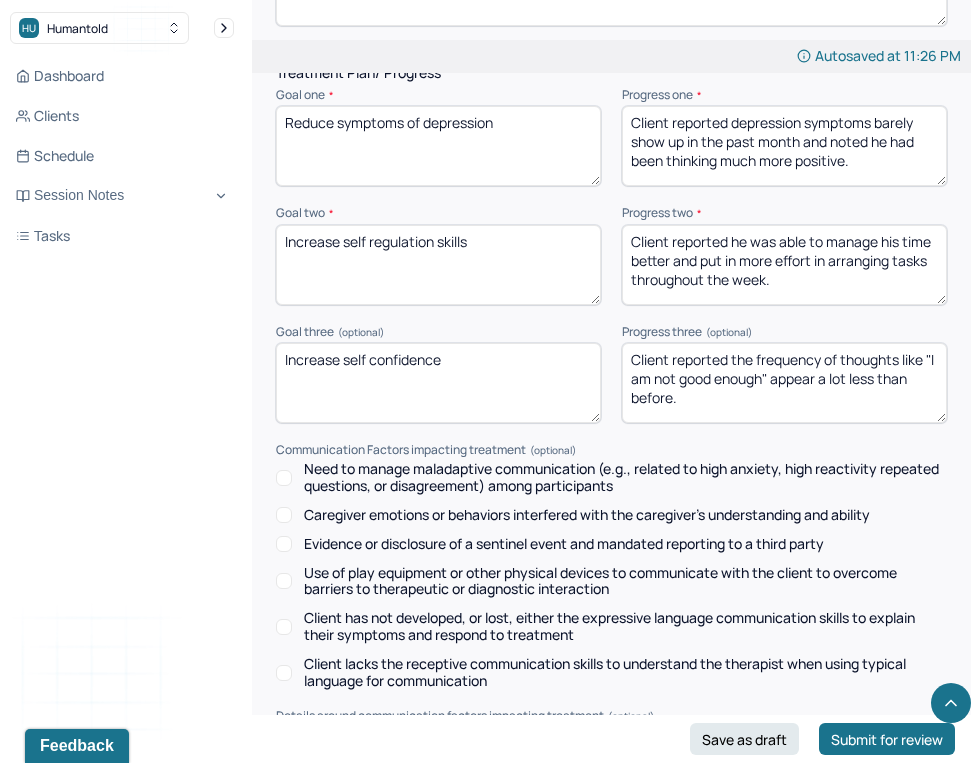 scroll, scrollTop: 2891, scrollLeft: 0, axis: vertical 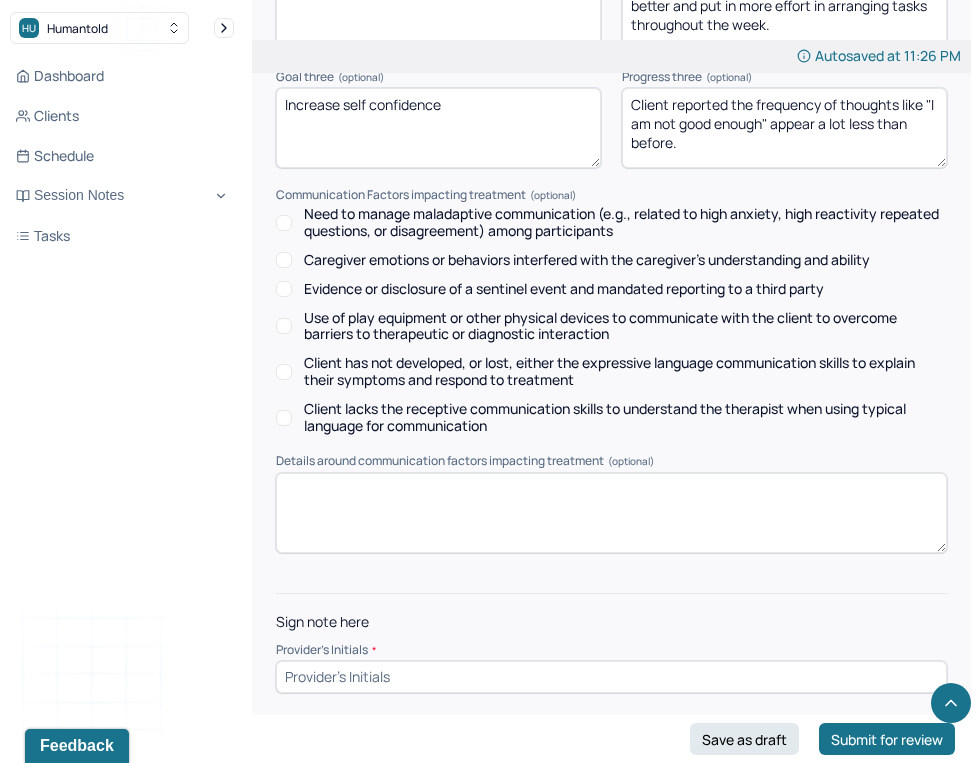 type on "Client reported the frequency of thoughts like "I am not good enough" appear a lot less than before." 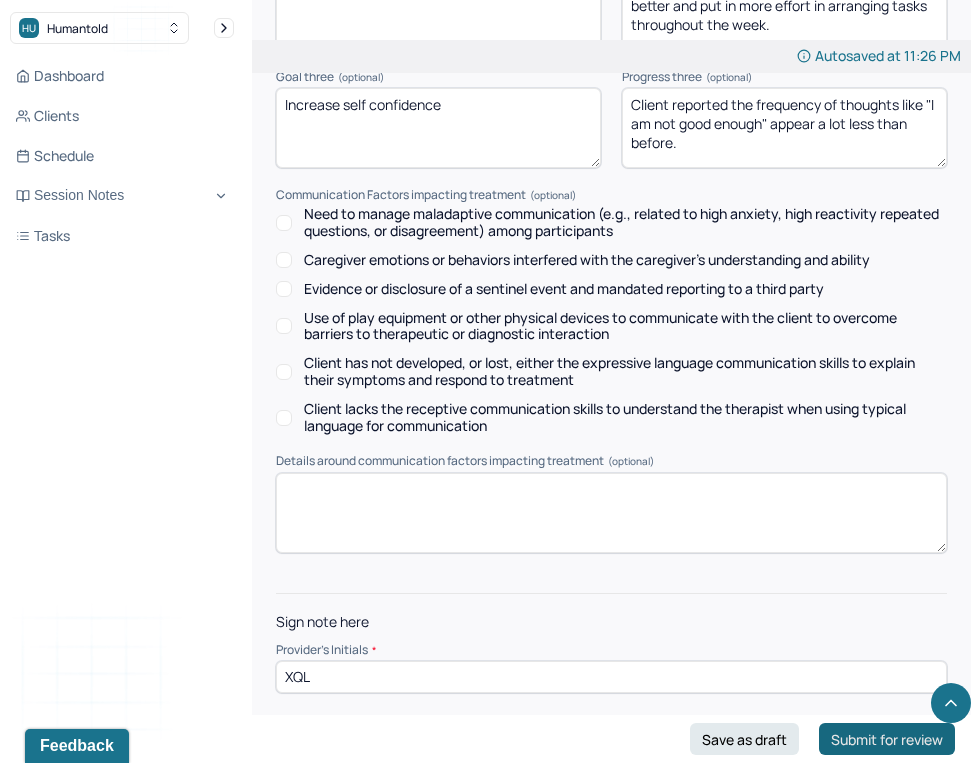 type on "XQL" 